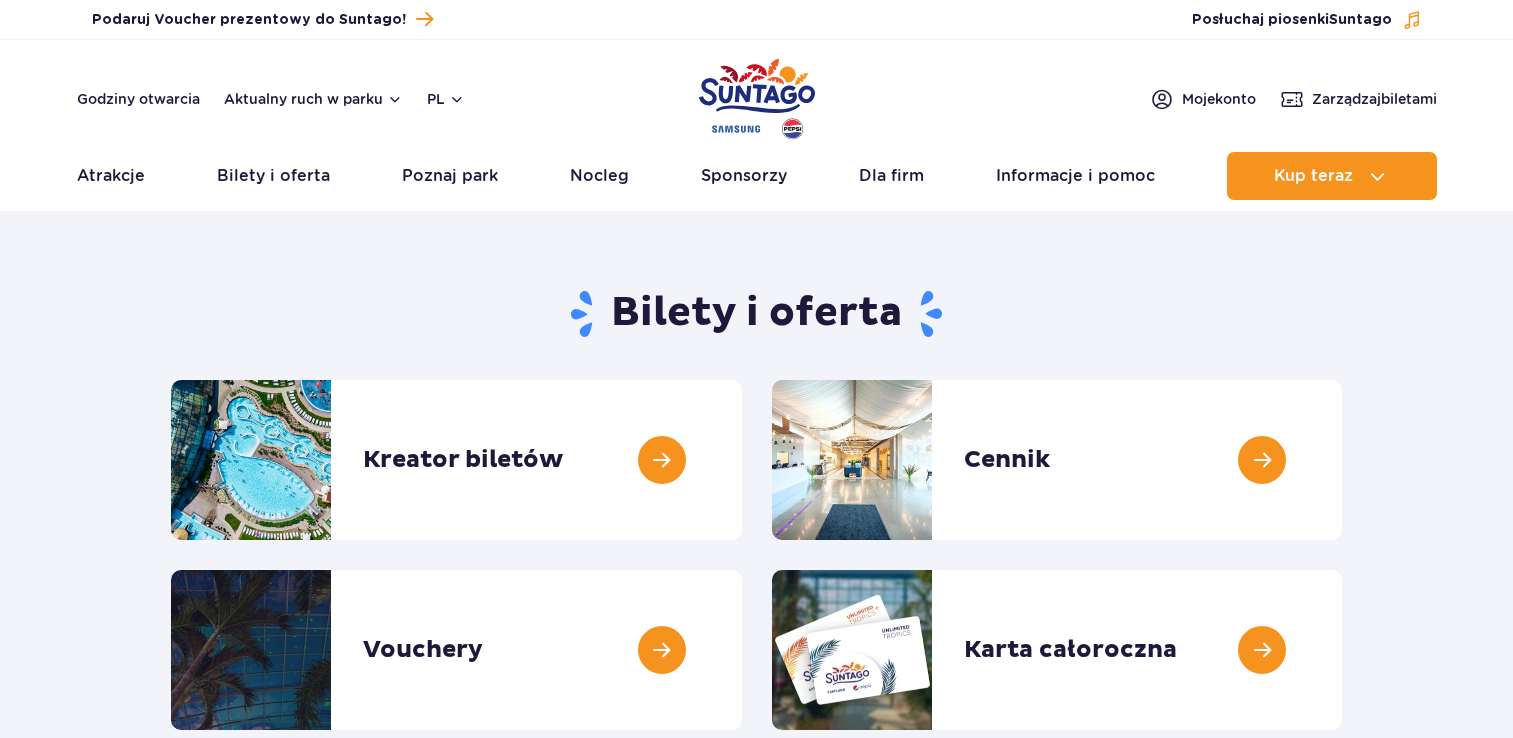 scroll, scrollTop: 200, scrollLeft: 0, axis: vertical 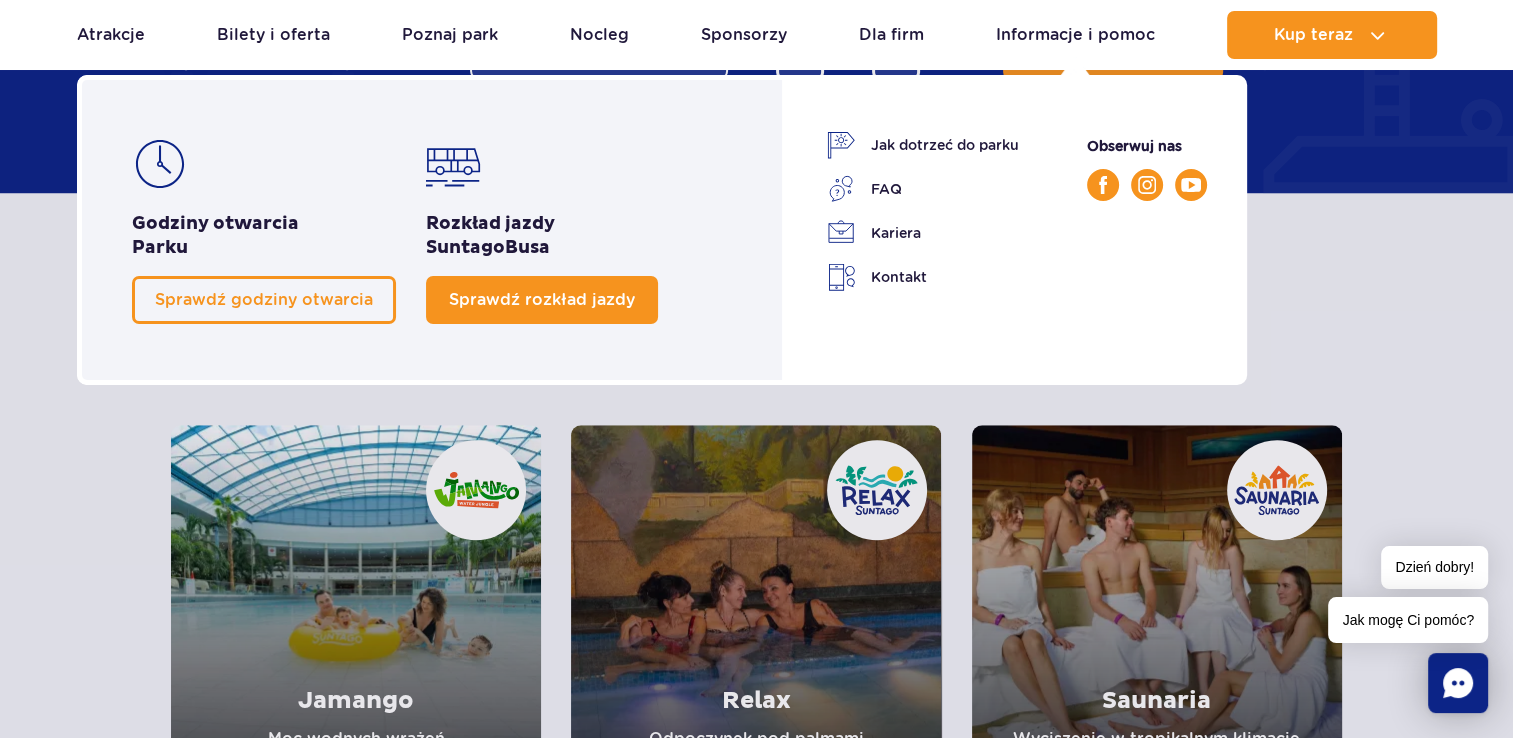click on "Sprawdź rozkład jazdy" at bounding box center (542, 300) 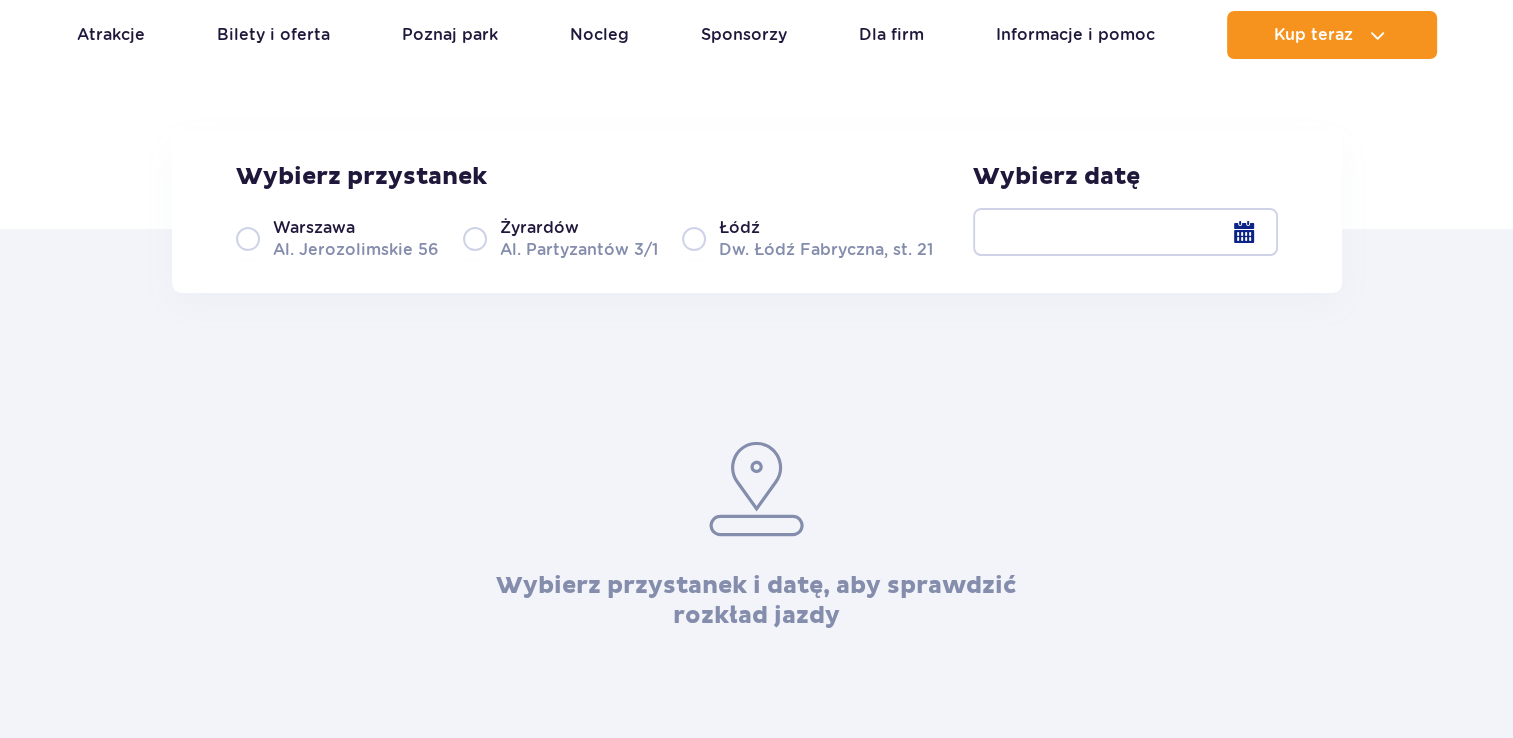 scroll, scrollTop: 0, scrollLeft: 0, axis: both 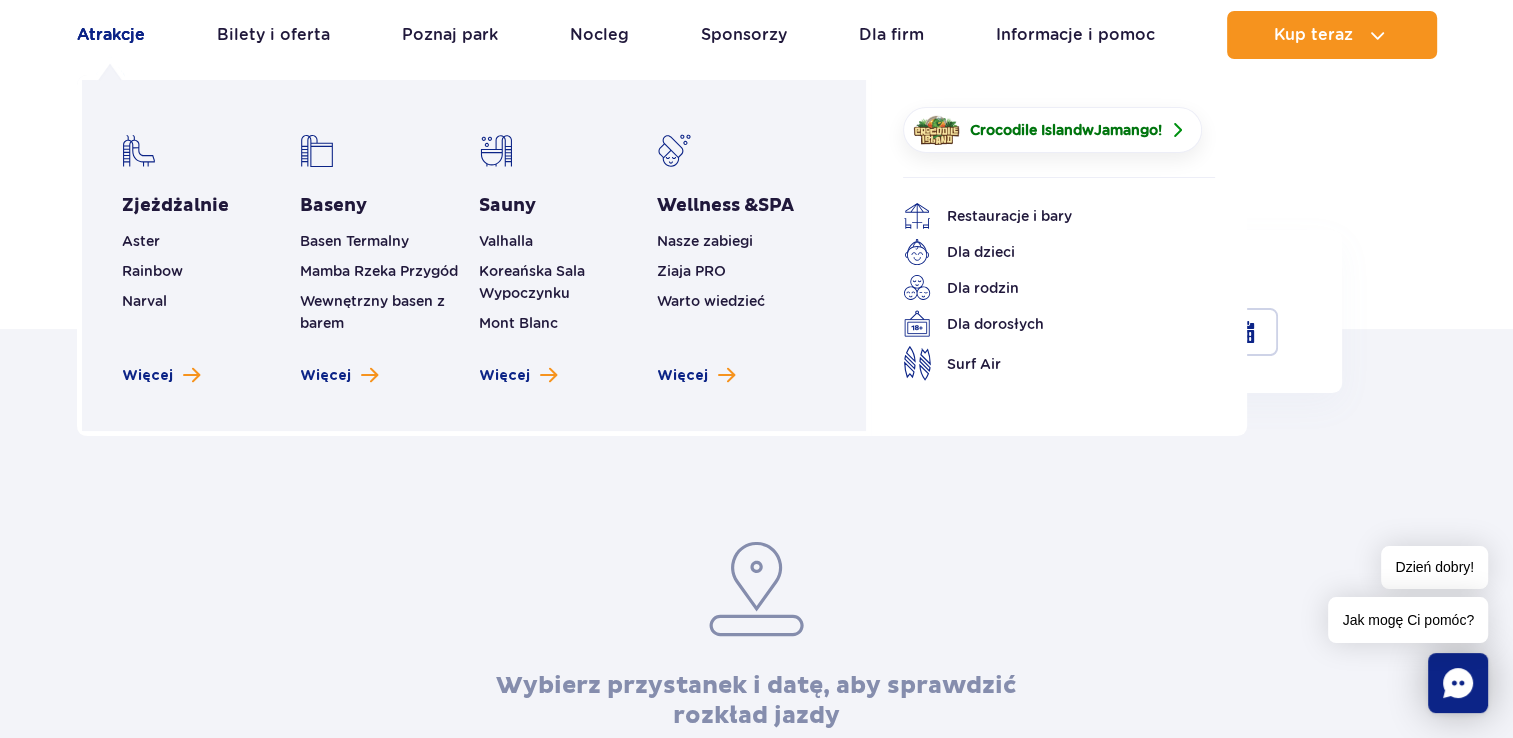 click on "Atrakcje" at bounding box center [111, 35] 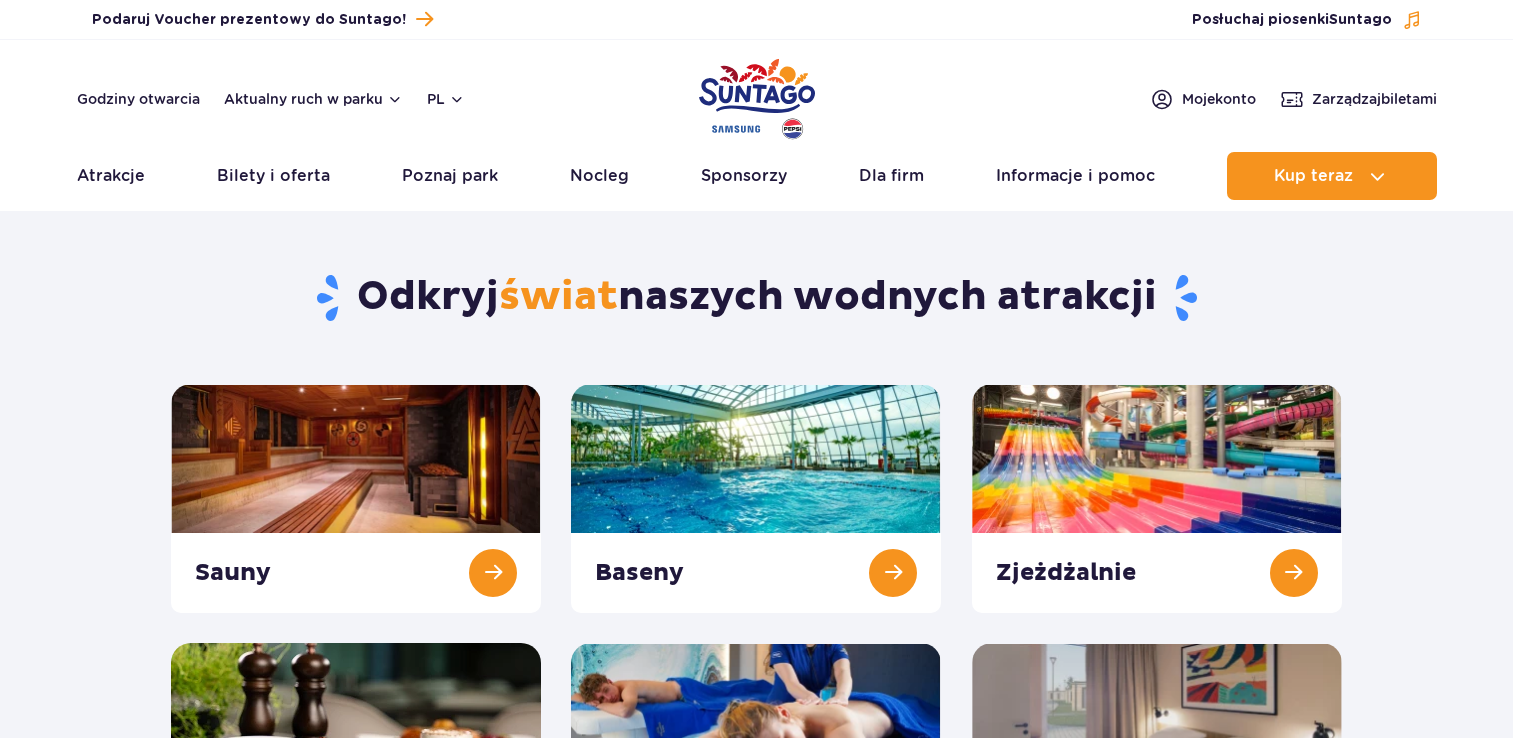 scroll, scrollTop: 0, scrollLeft: 0, axis: both 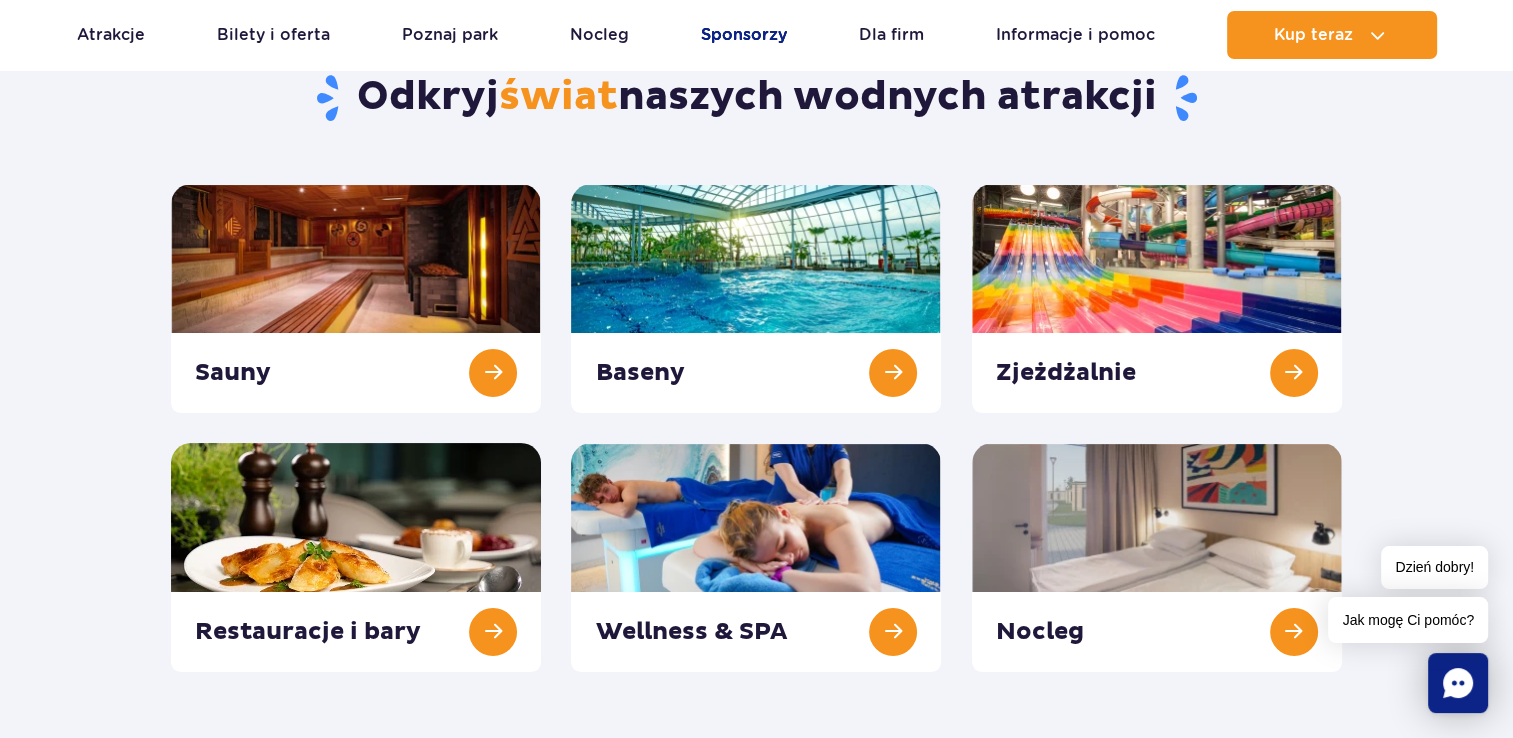 click on "Sponsorzy" at bounding box center [744, 35] 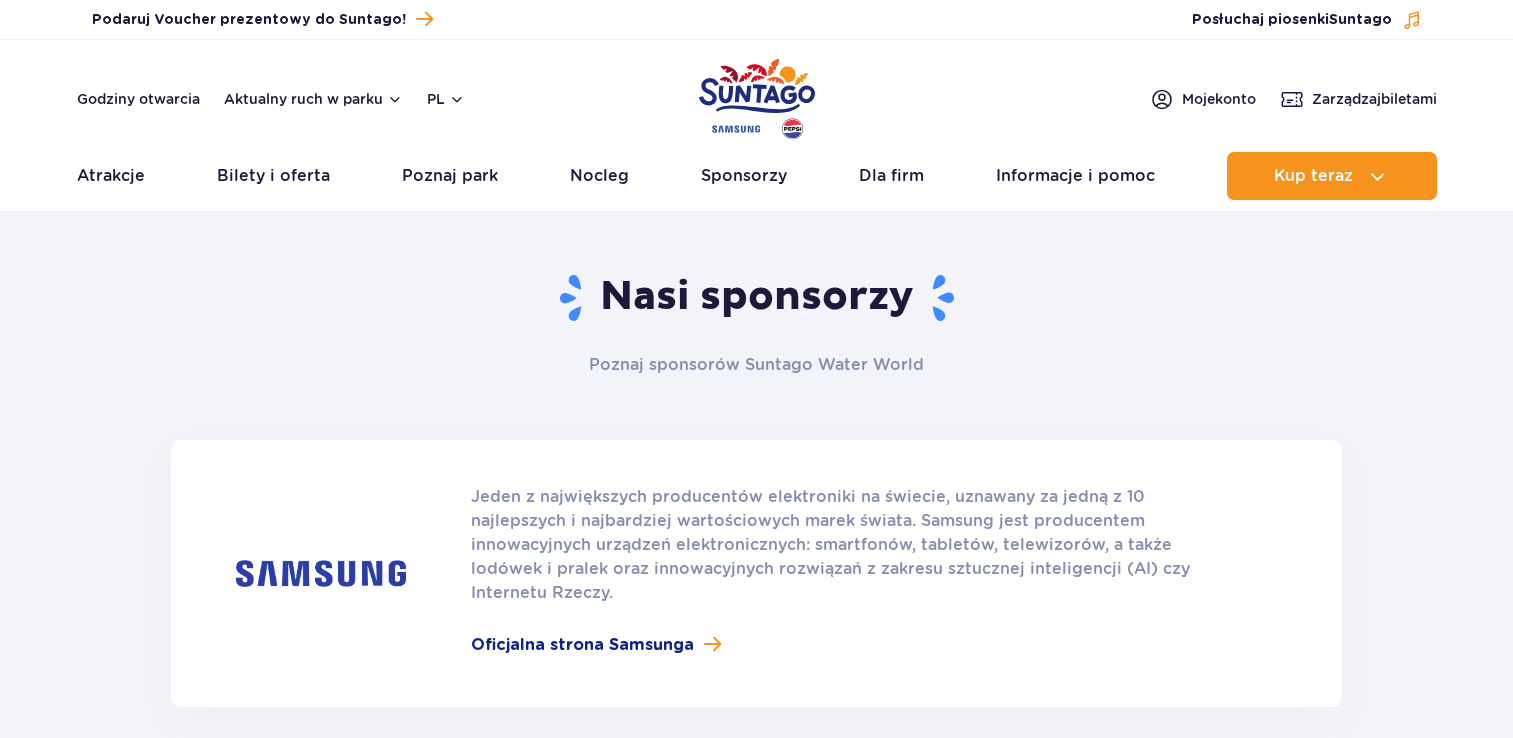 scroll, scrollTop: 0, scrollLeft: 0, axis: both 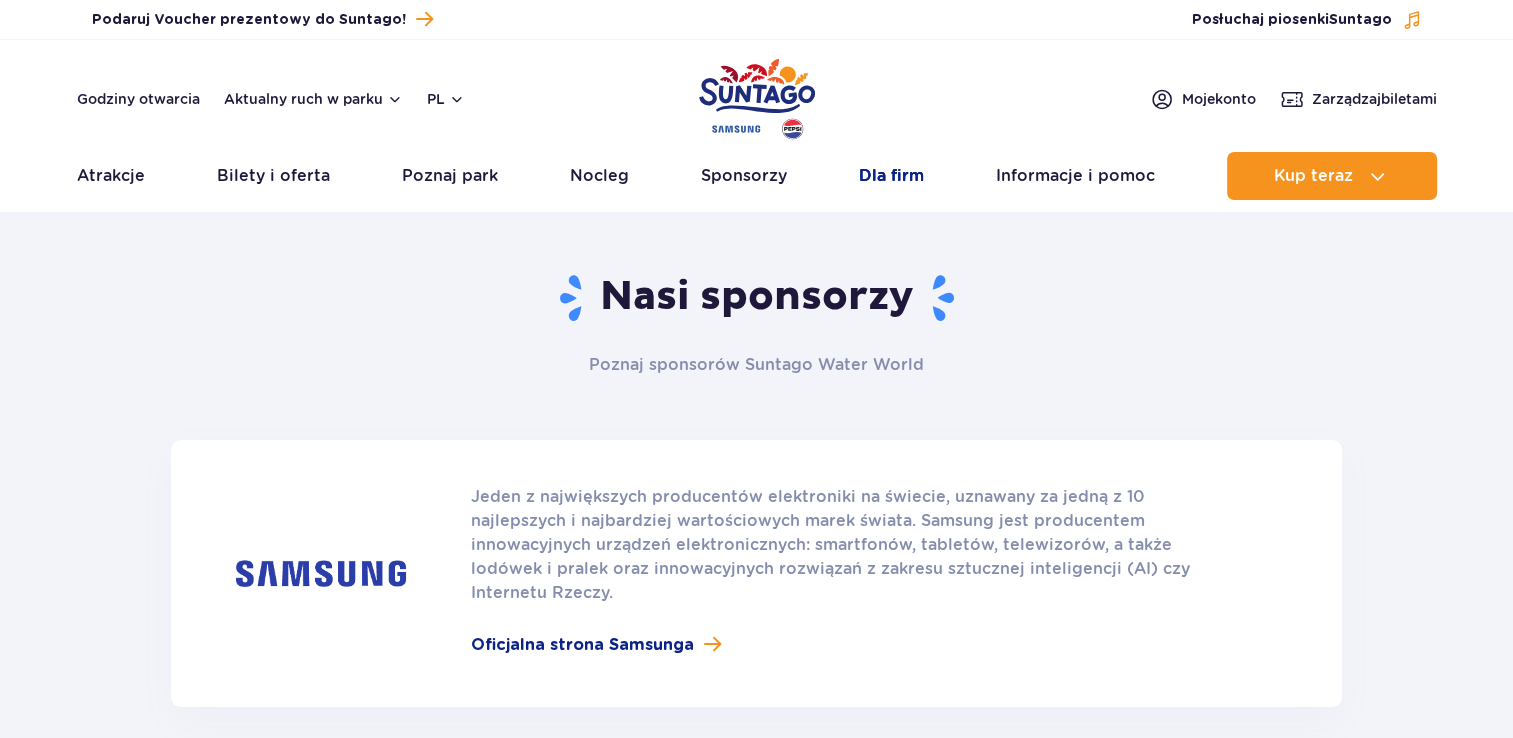 click on "Dla firm" at bounding box center (891, 176) 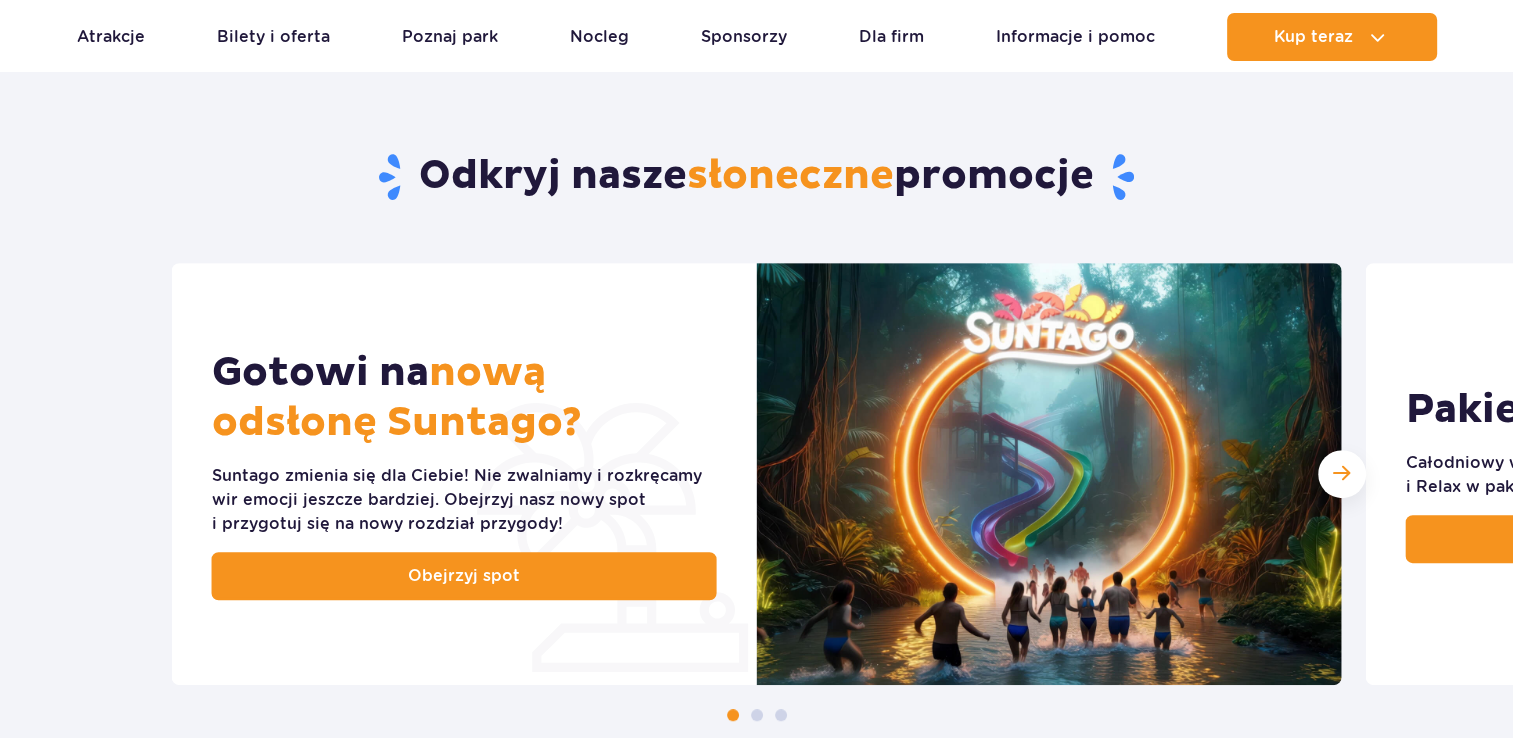 scroll, scrollTop: 1437, scrollLeft: 0, axis: vertical 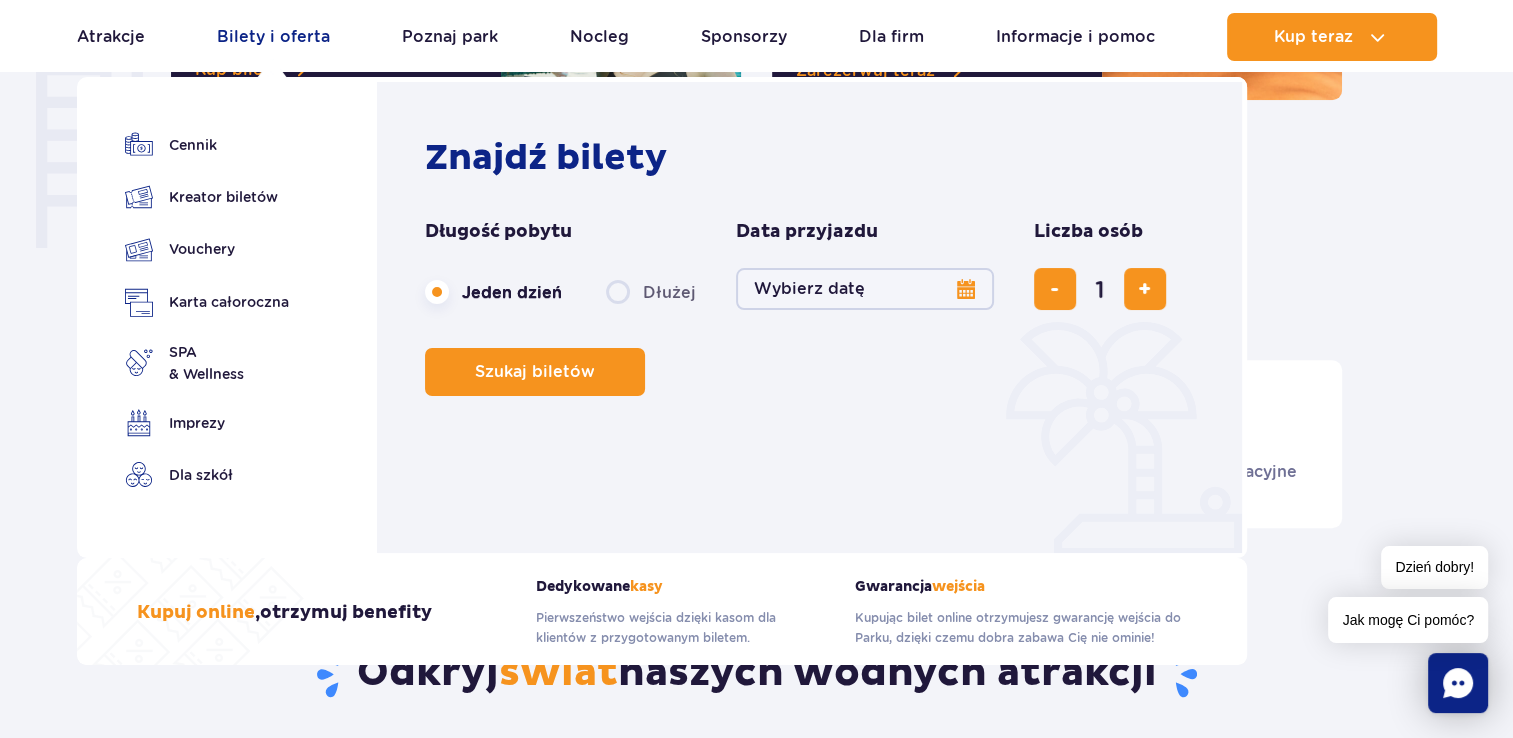 click on "Bilety i oferta" at bounding box center [273, 37] 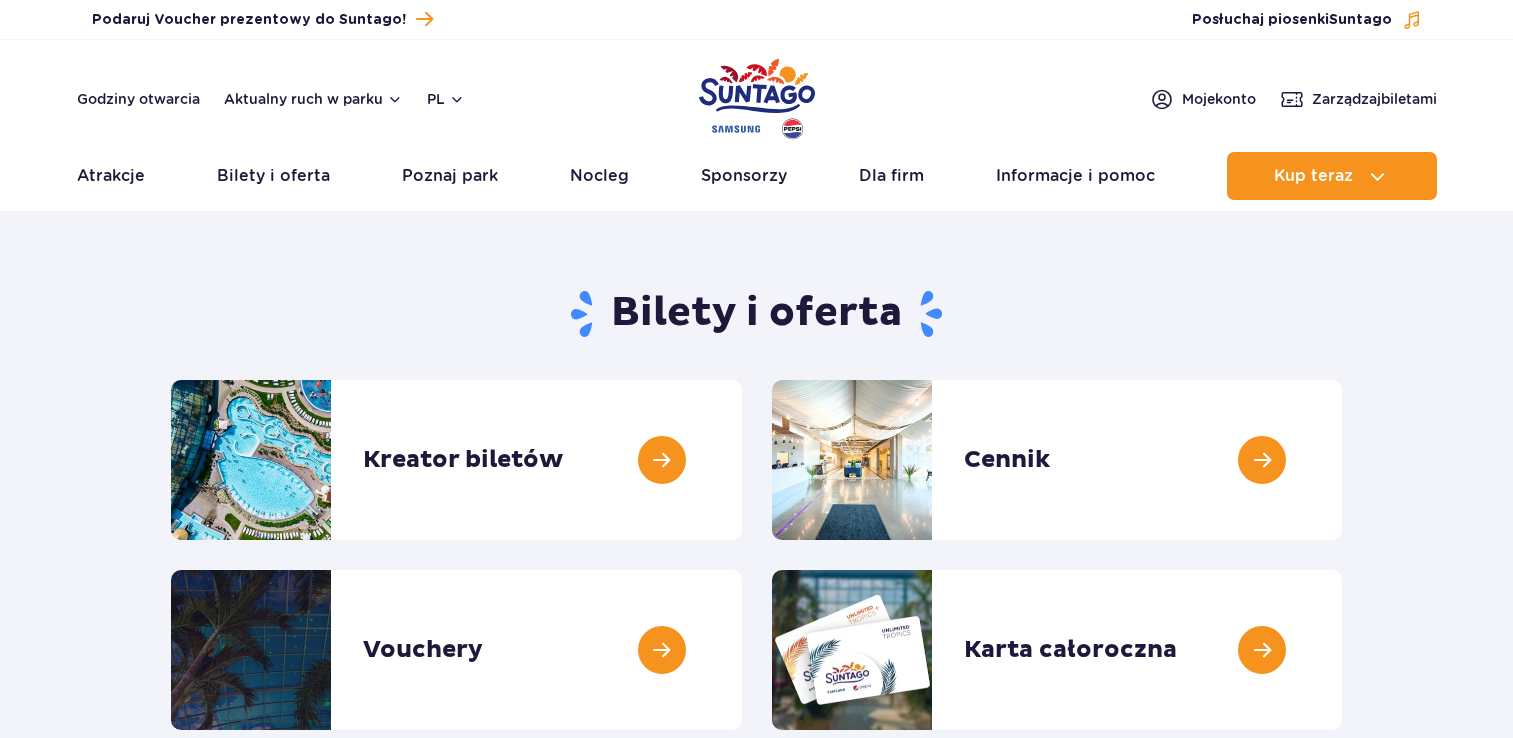scroll, scrollTop: 0, scrollLeft: 0, axis: both 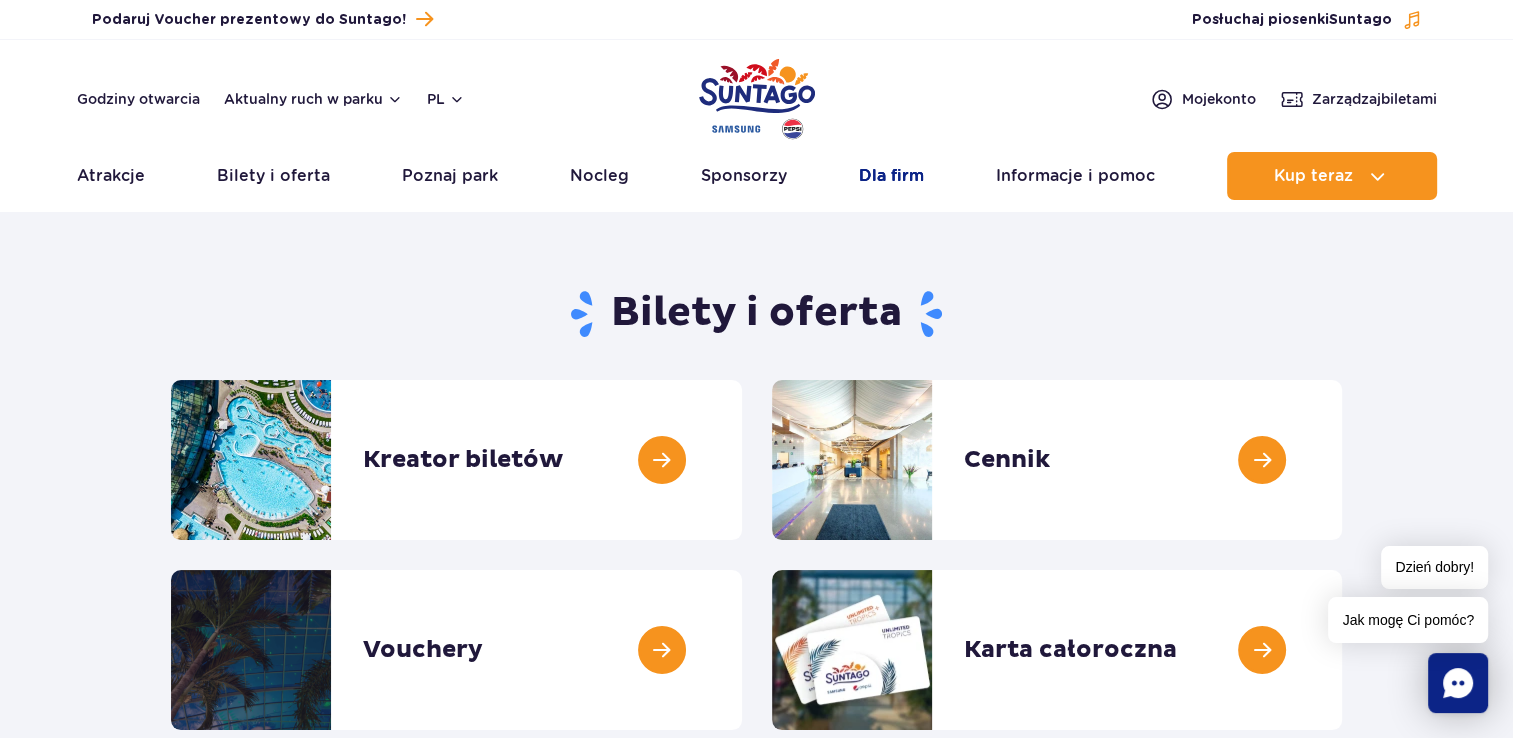 click on "Dla firm" at bounding box center (891, 176) 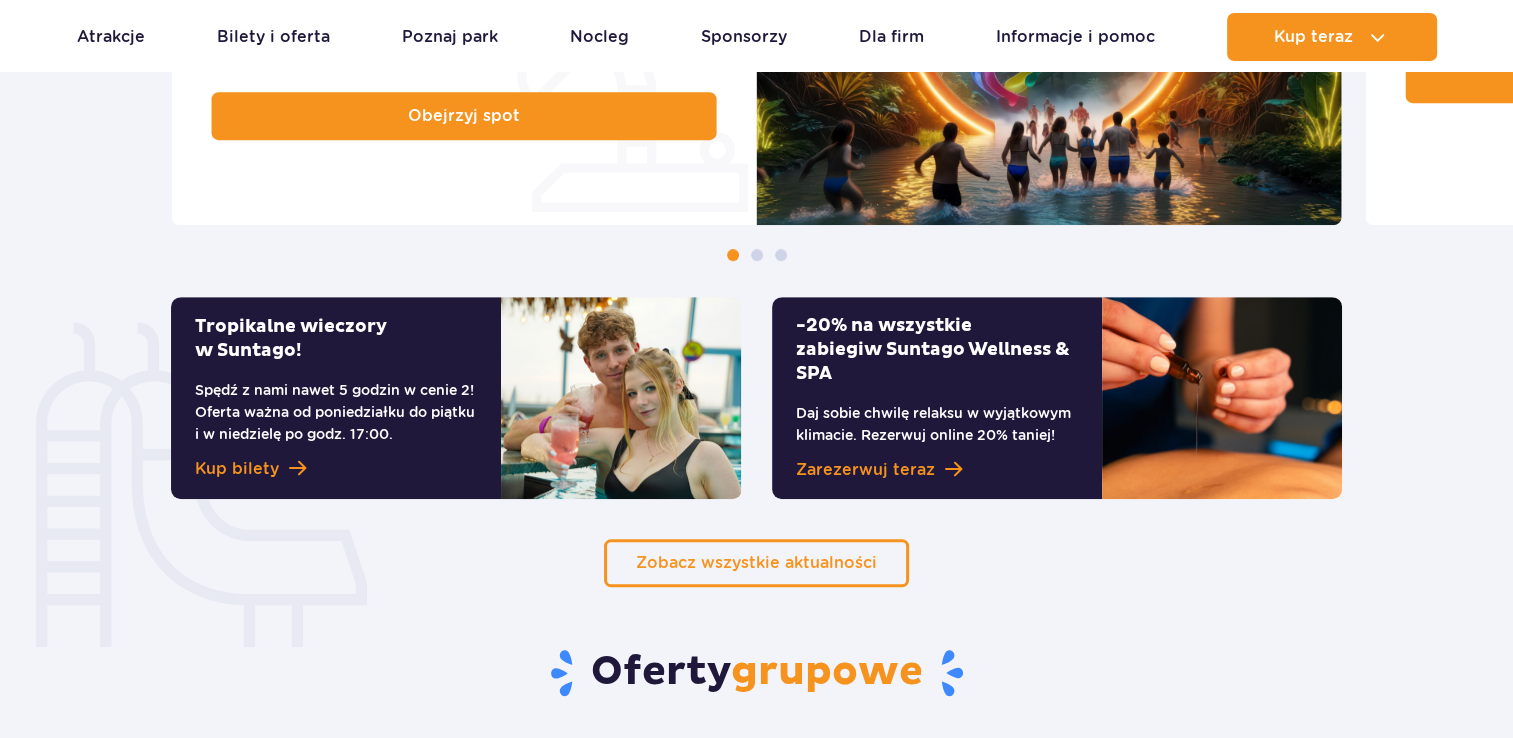 scroll, scrollTop: 0, scrollLeft: 0, axis: both 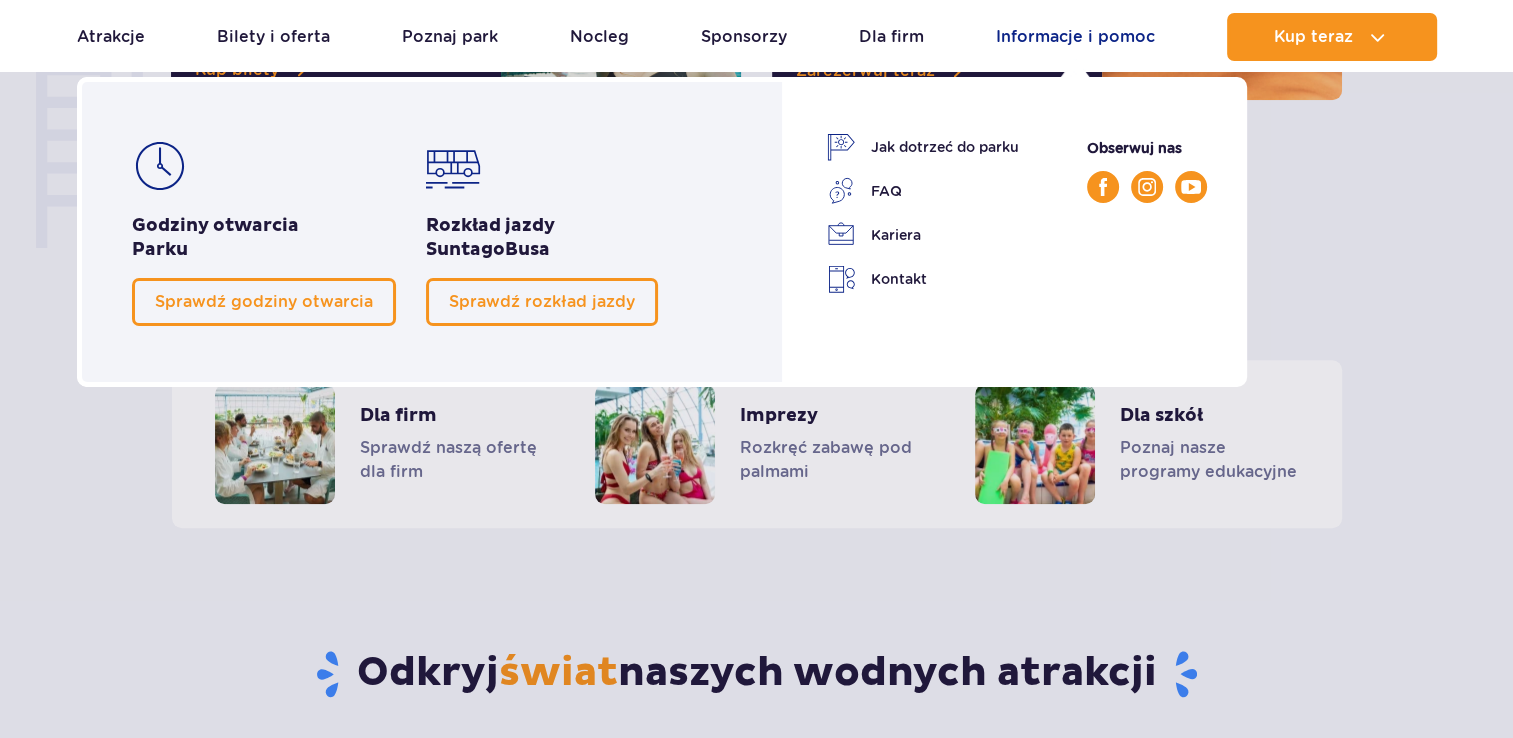 click on "Informacje i pomoc" at bounding box center [1075, 37] 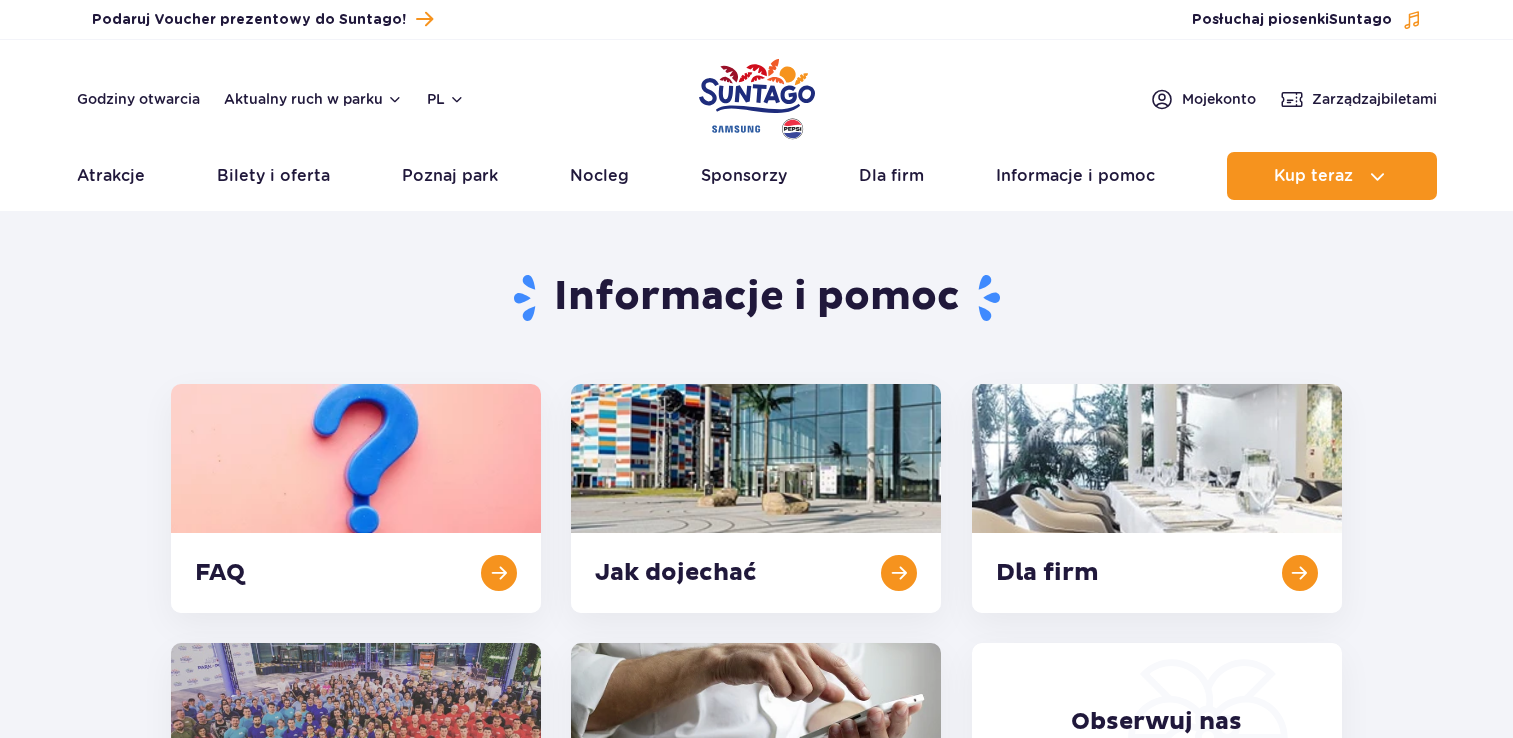 scroll, scrollTop: 0, scrollLeft: 0, axis: both 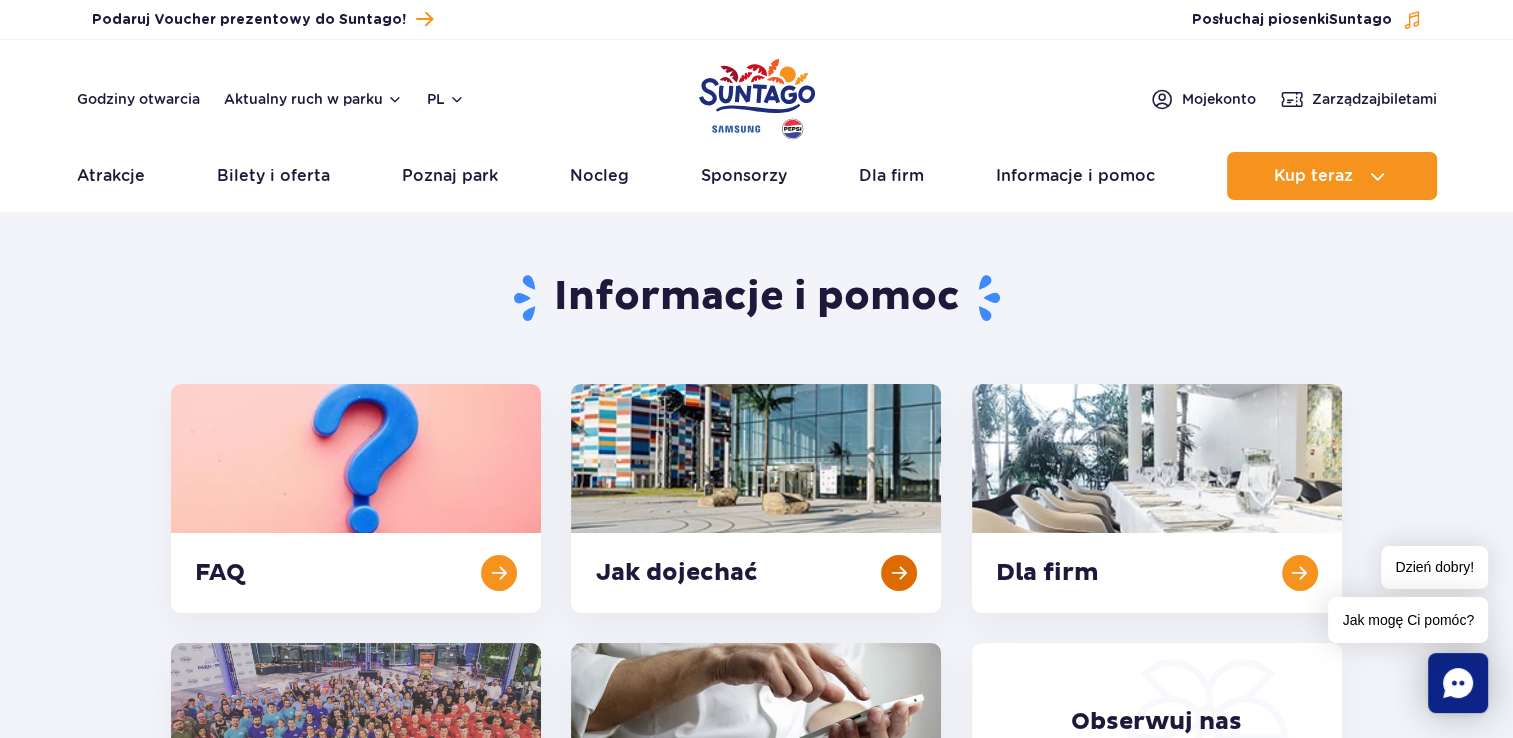 click at bounding box center (756, 498) 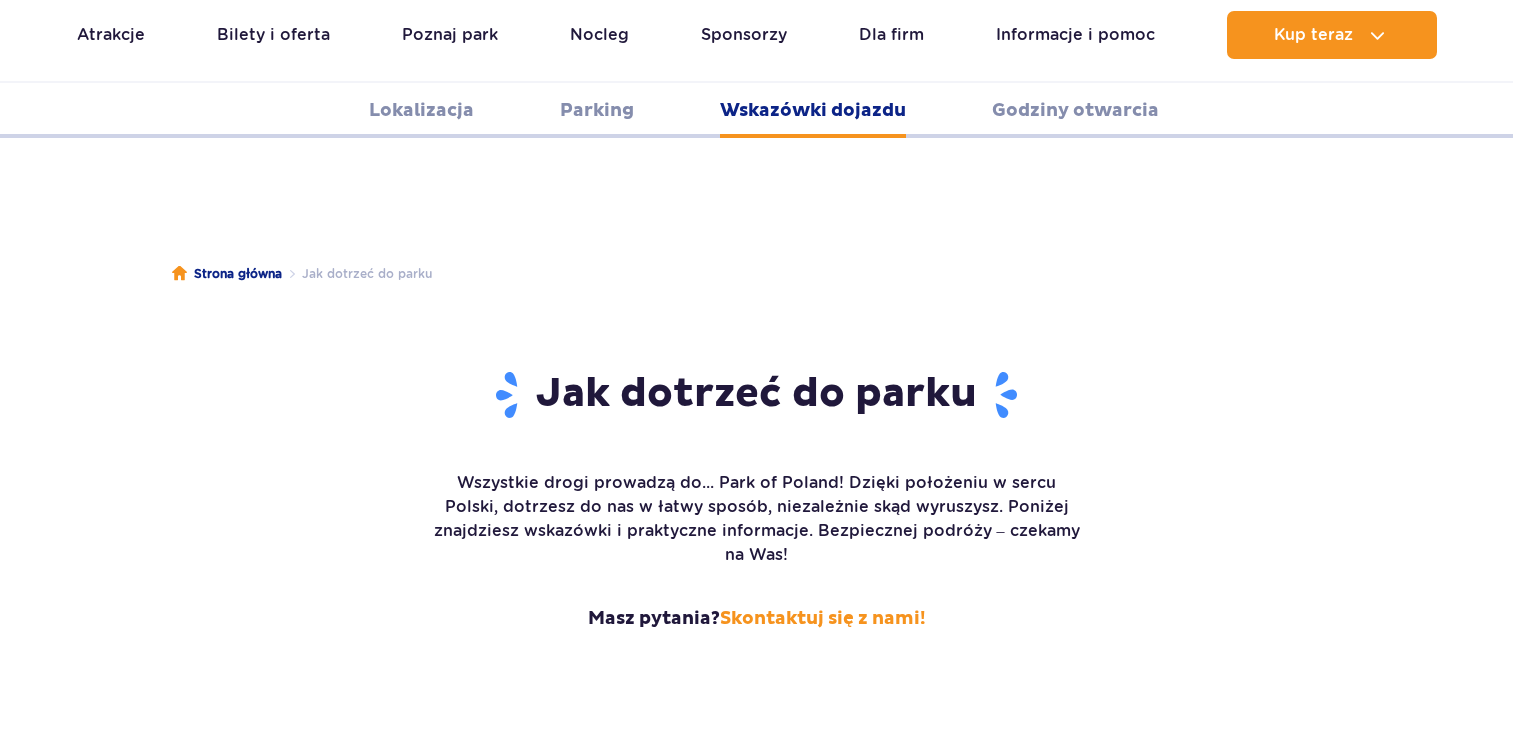 scroll, scrollTop: 2660, scrollLeft: 0, axis: vertical 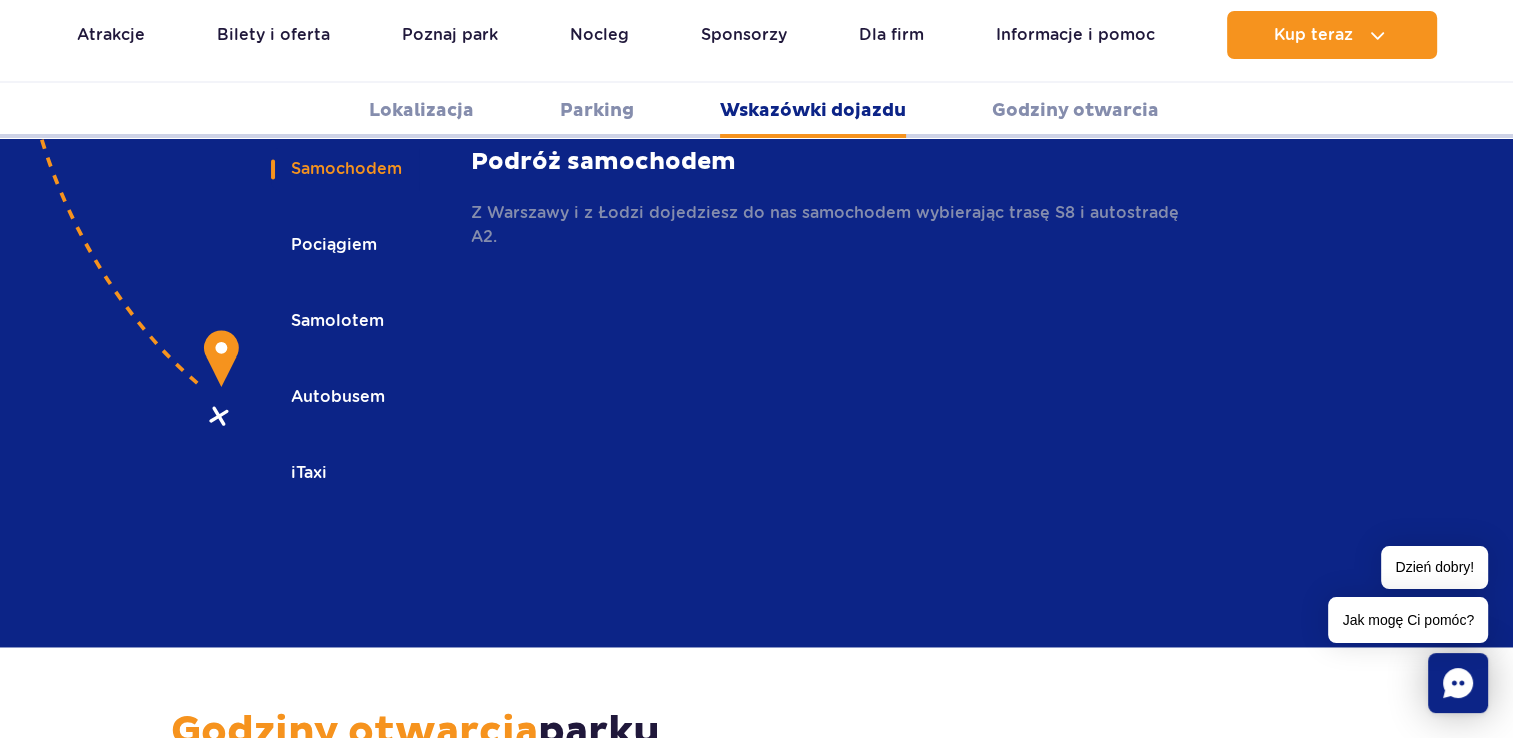 click on "iTaxi" at bounding box center (307, 473) 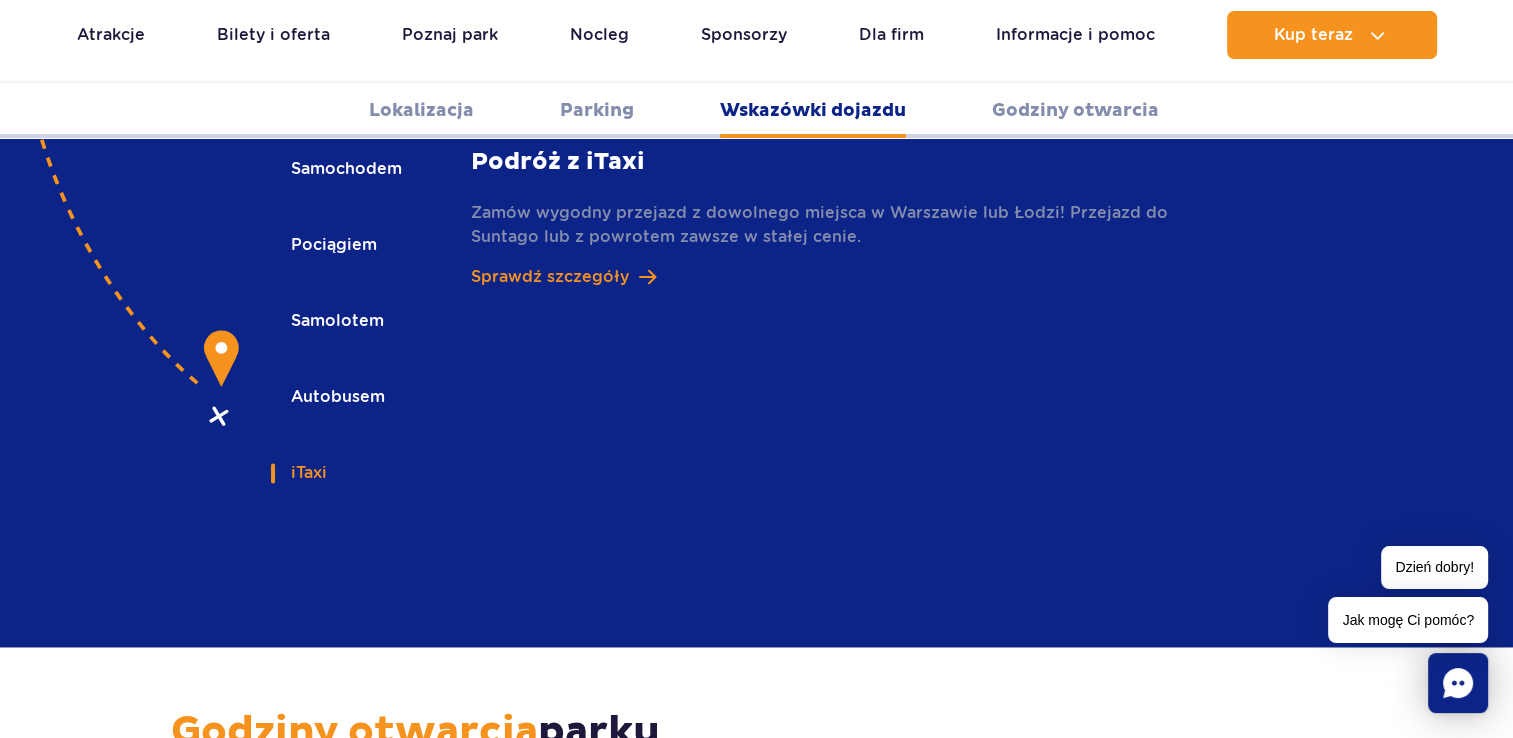 scroll, scrollTop: 2860, scrollLeft: 0, axis: vertical 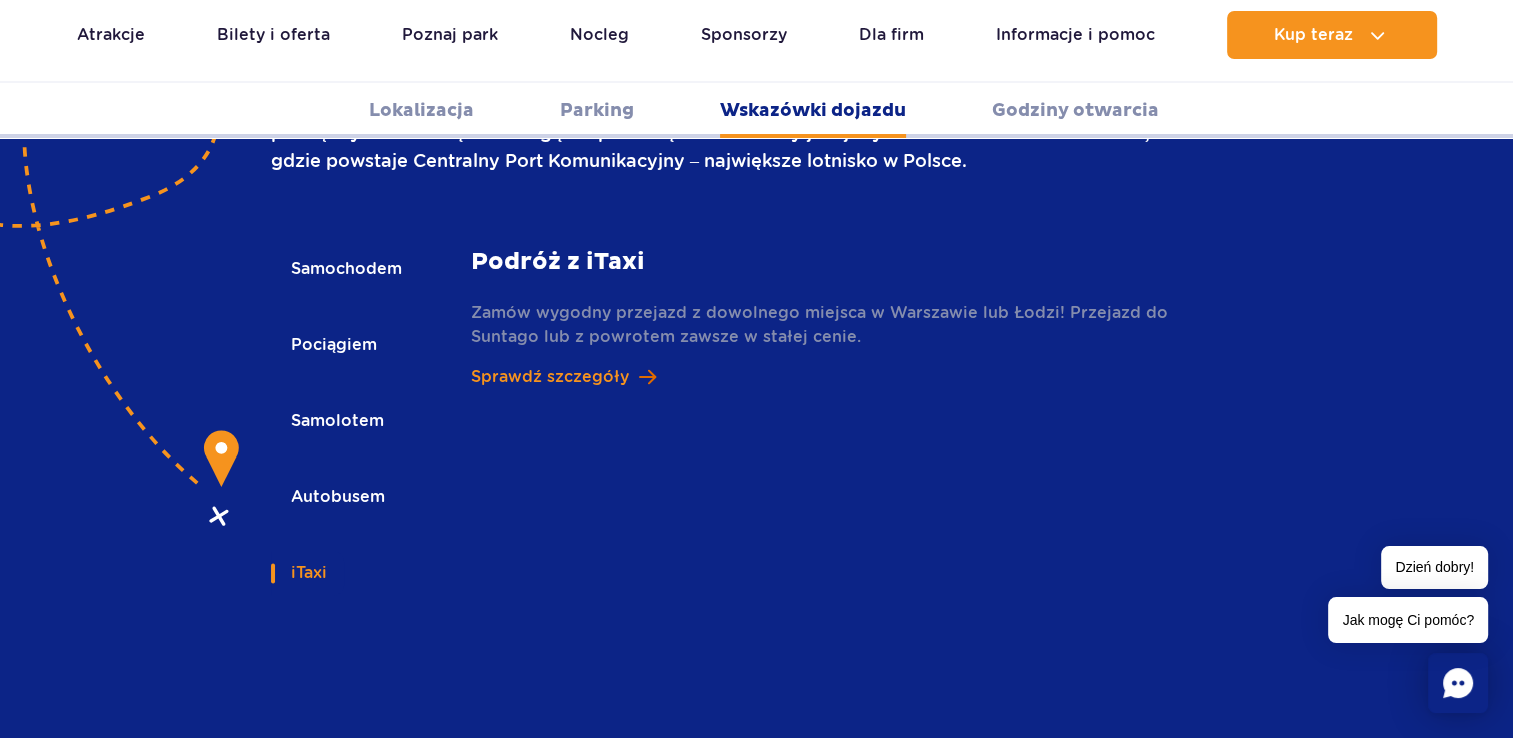 click on "Sprawdź szczegóły" at bounding box center (550, 377) 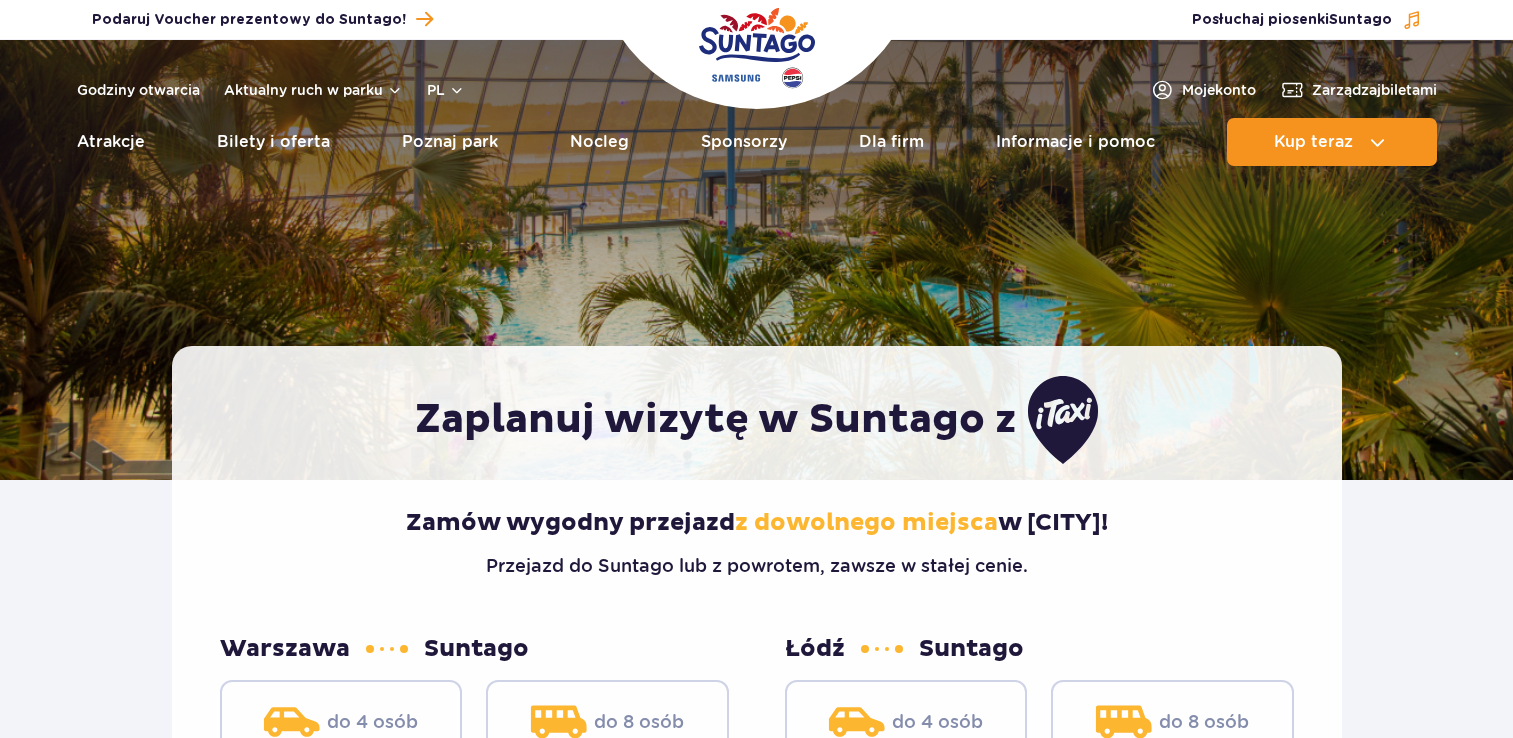 scroll, scrollTop: 0, scrollLeft: 0, axis: both 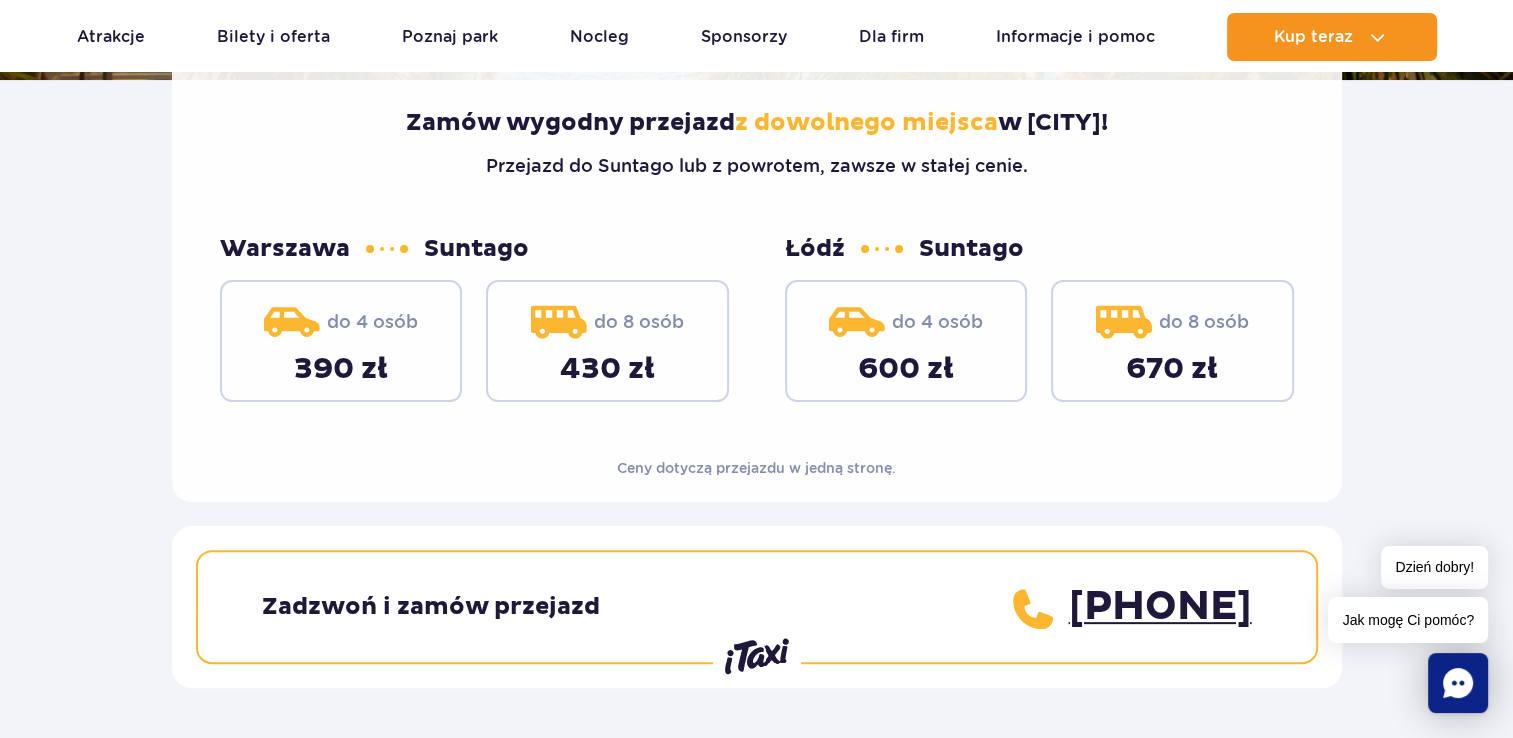 click on "Ceny dotyczą przejazdu w jedną stronę." at bounding box center (756, 468) 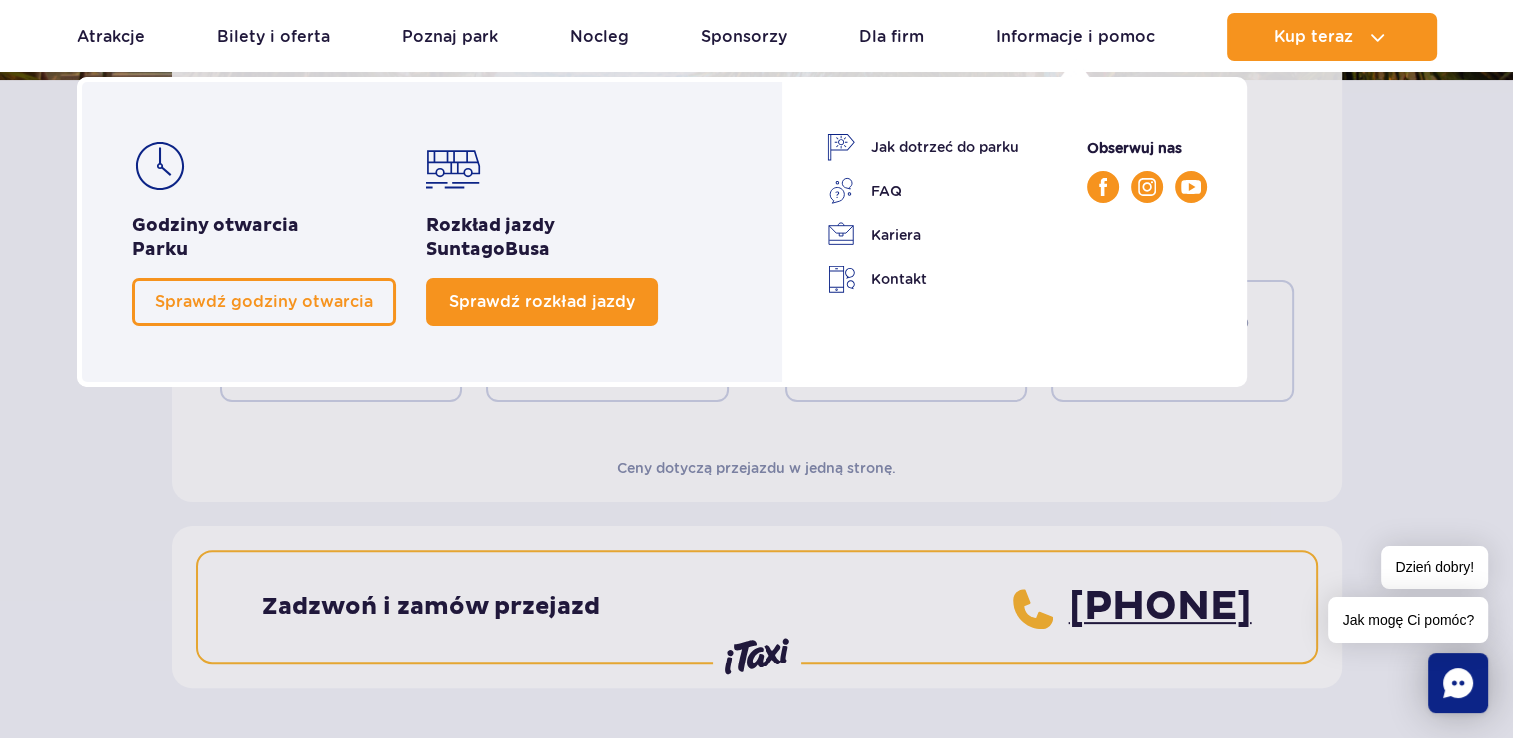 click on "Sprawdź rozkład jazdy" at bounding box center (542, 301) 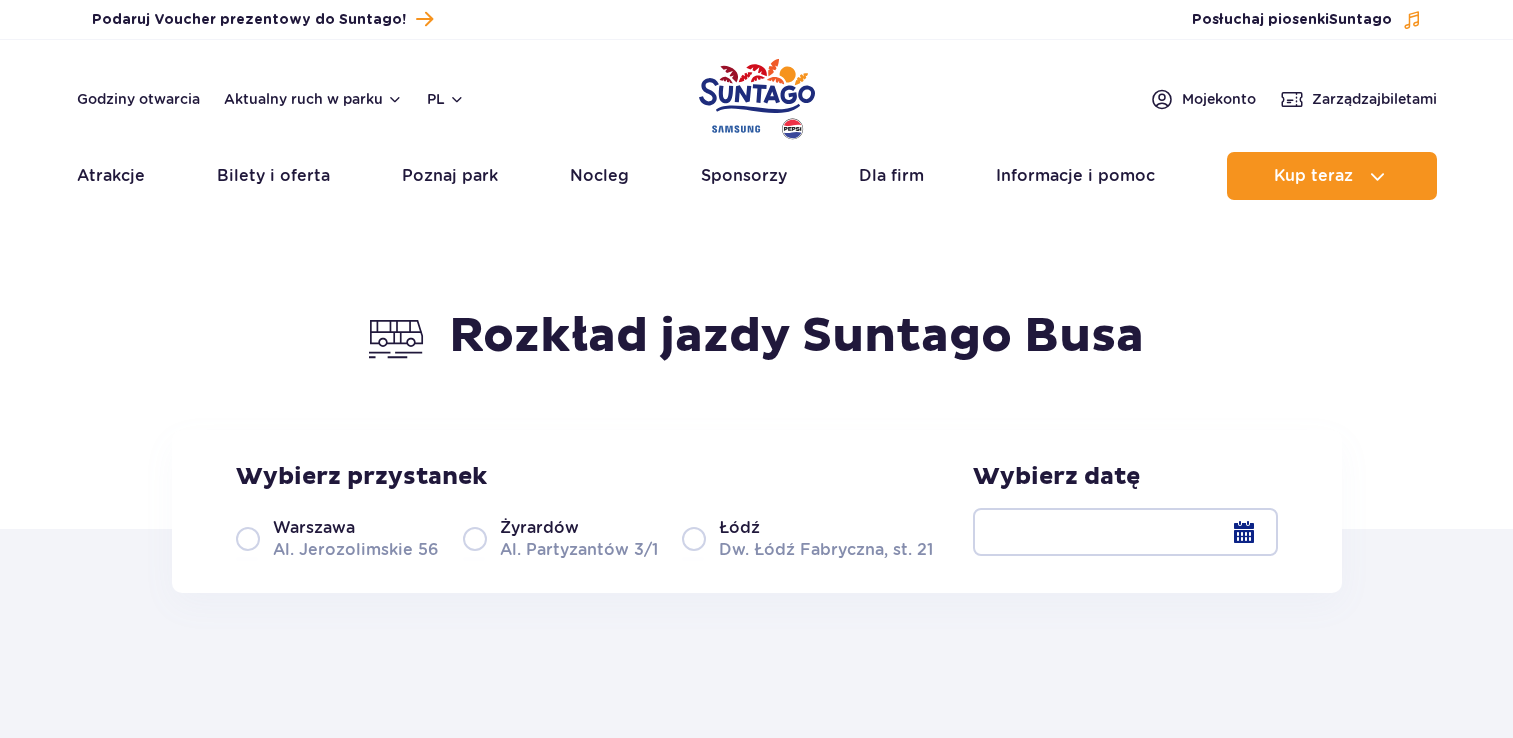 scroll, scrollTop: 400, scrollLeft: 0, axis: vertical 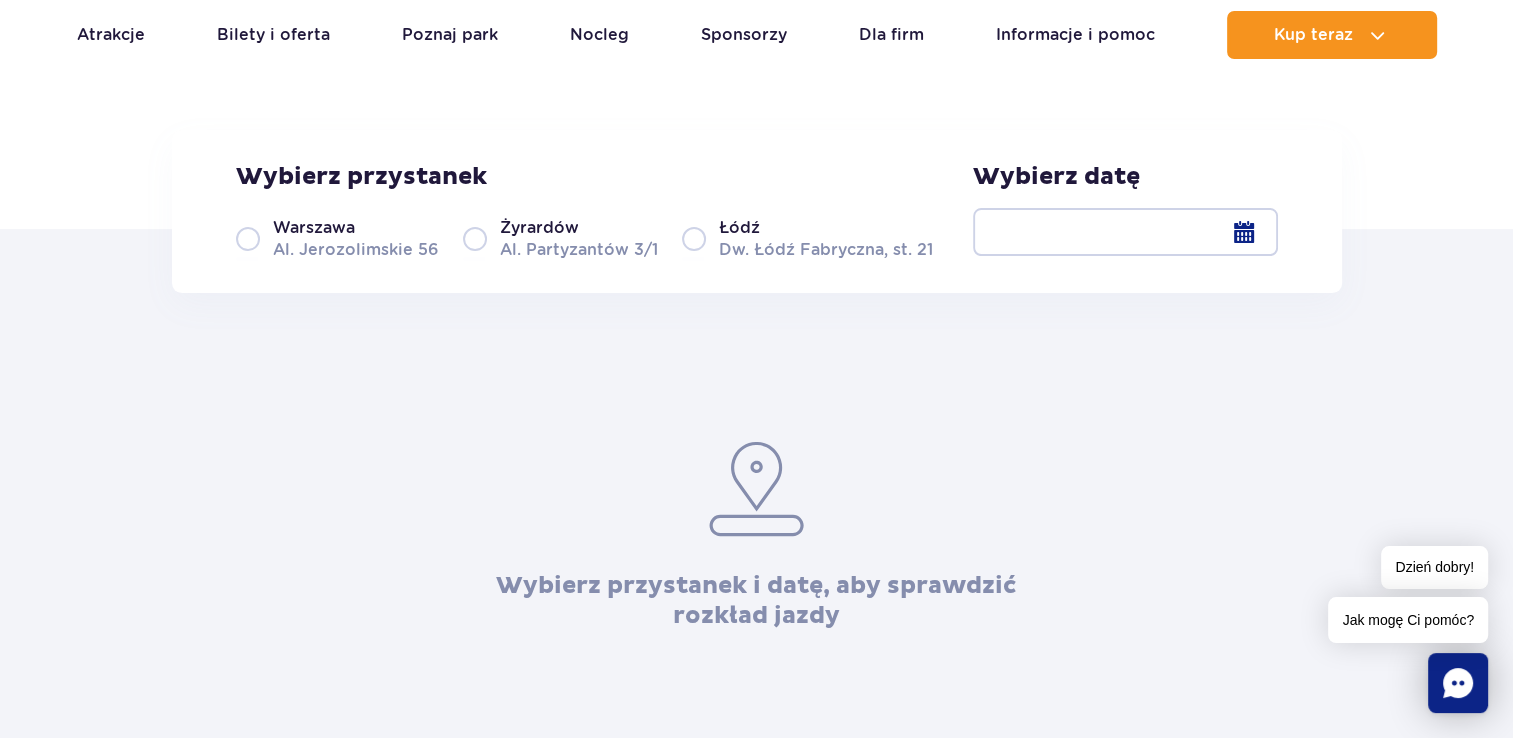 click on "Warszawa Al. Jerozolimskie 56" at bounding box center (337, 238) 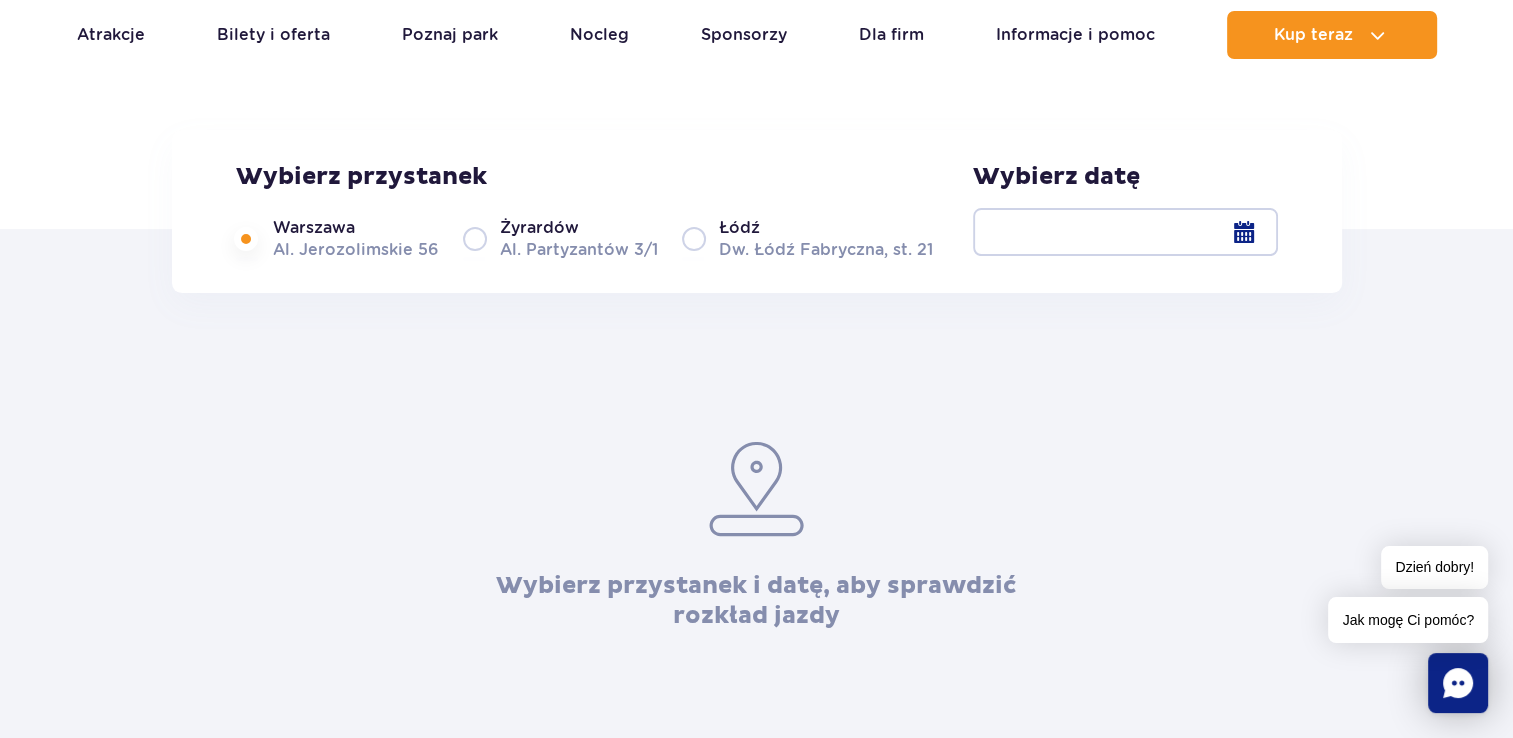 click at bounding box center [1125, 232] 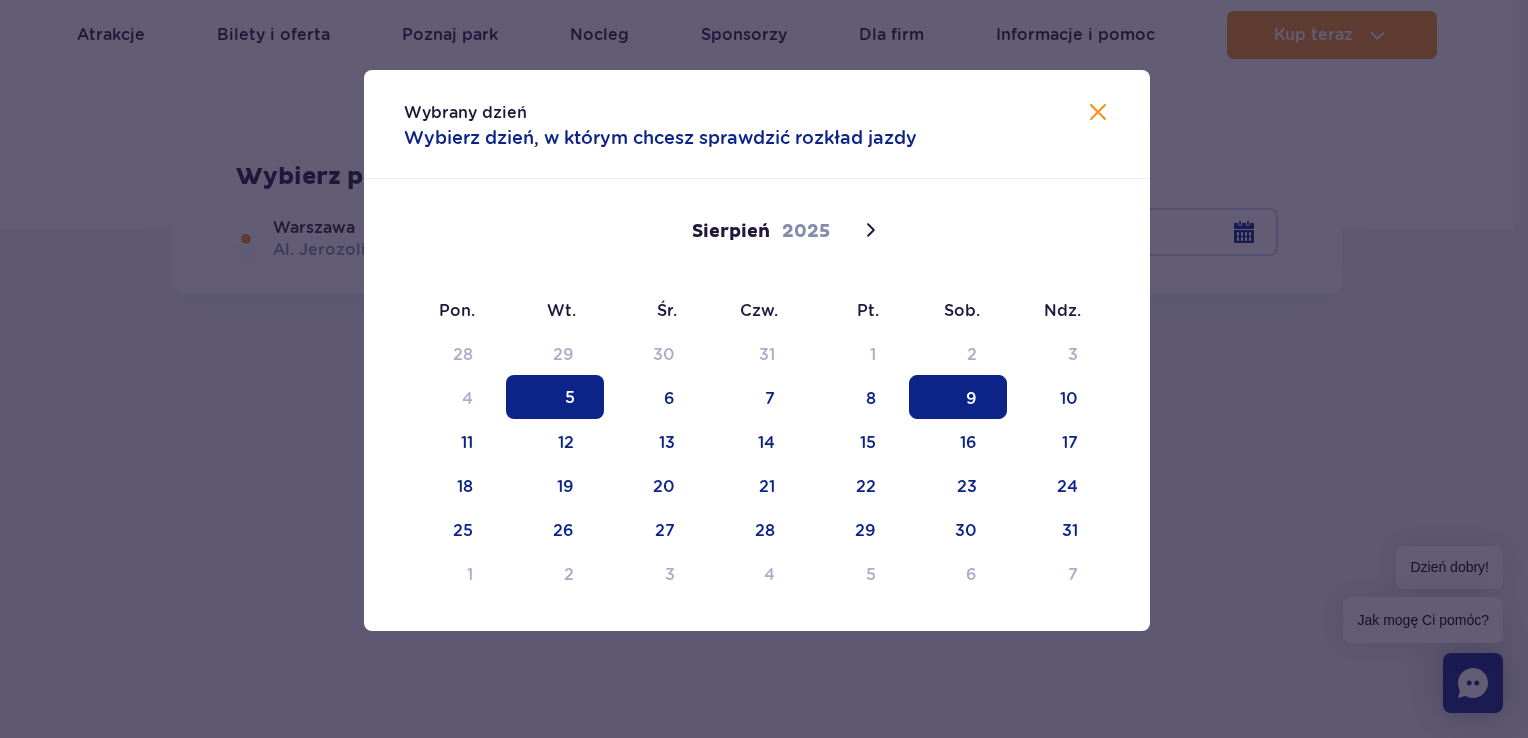 click on "9" at bounding box center [958, 397] 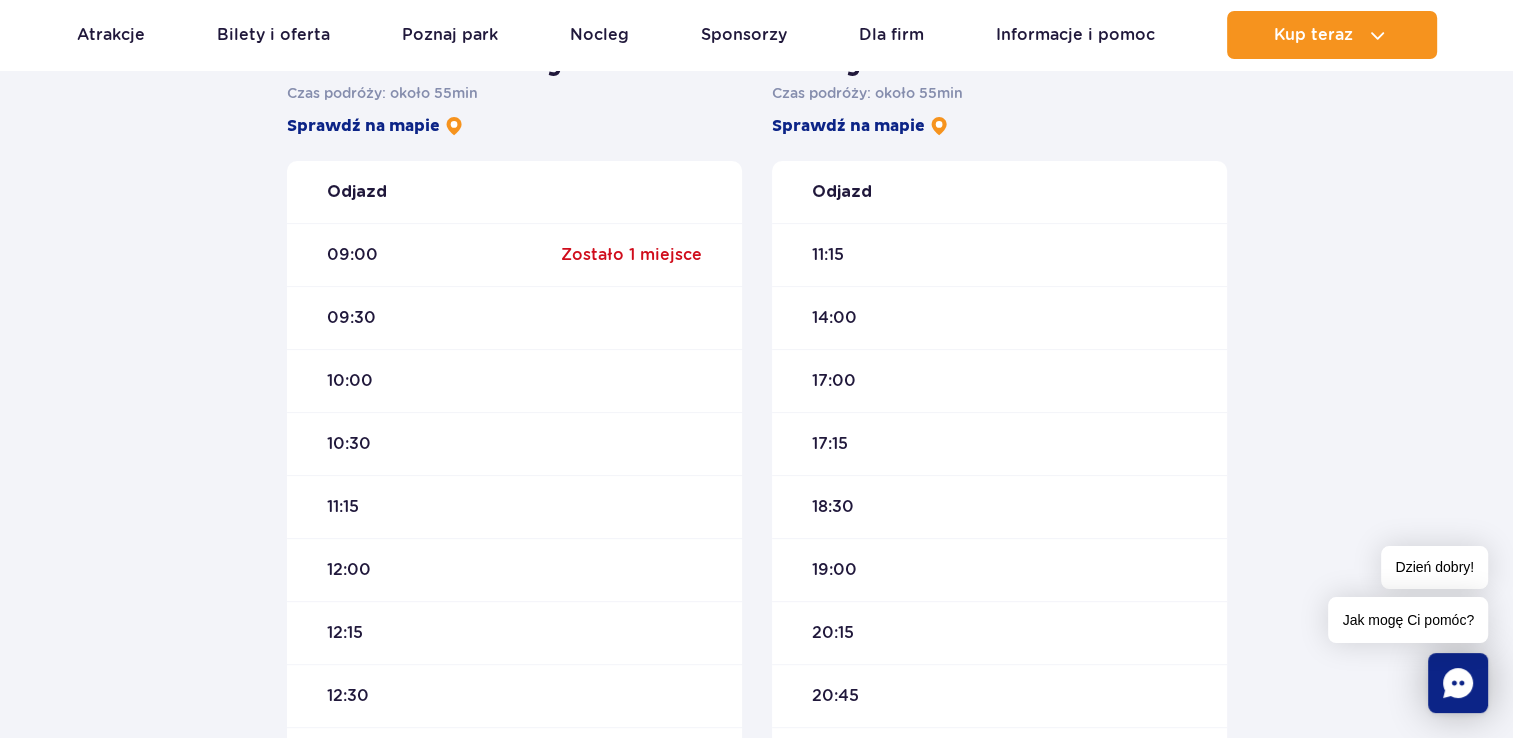 scroll, scrollTop: 700, scrollLeft: 0, axis: vertical 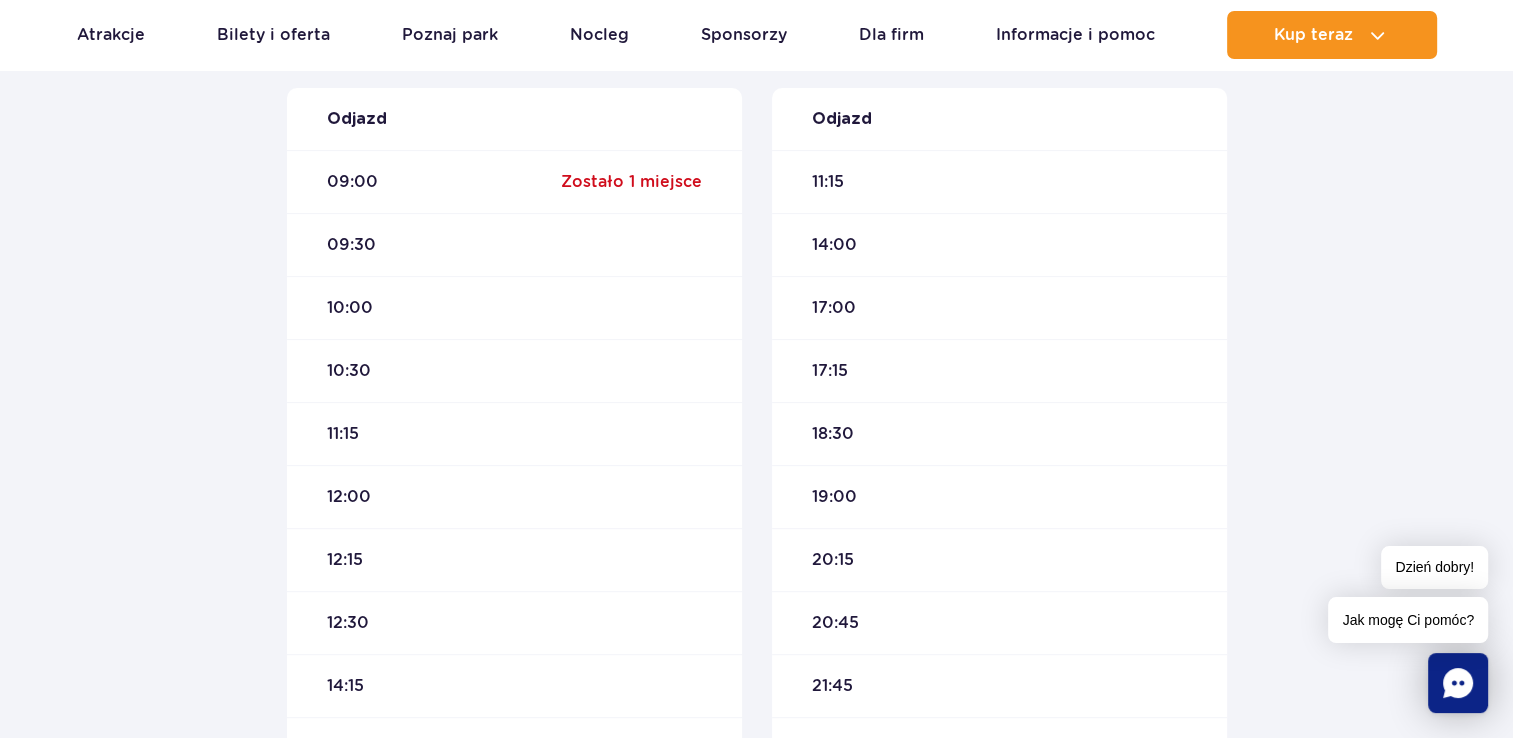 click on "09:30" at bounding box center [514, 244] 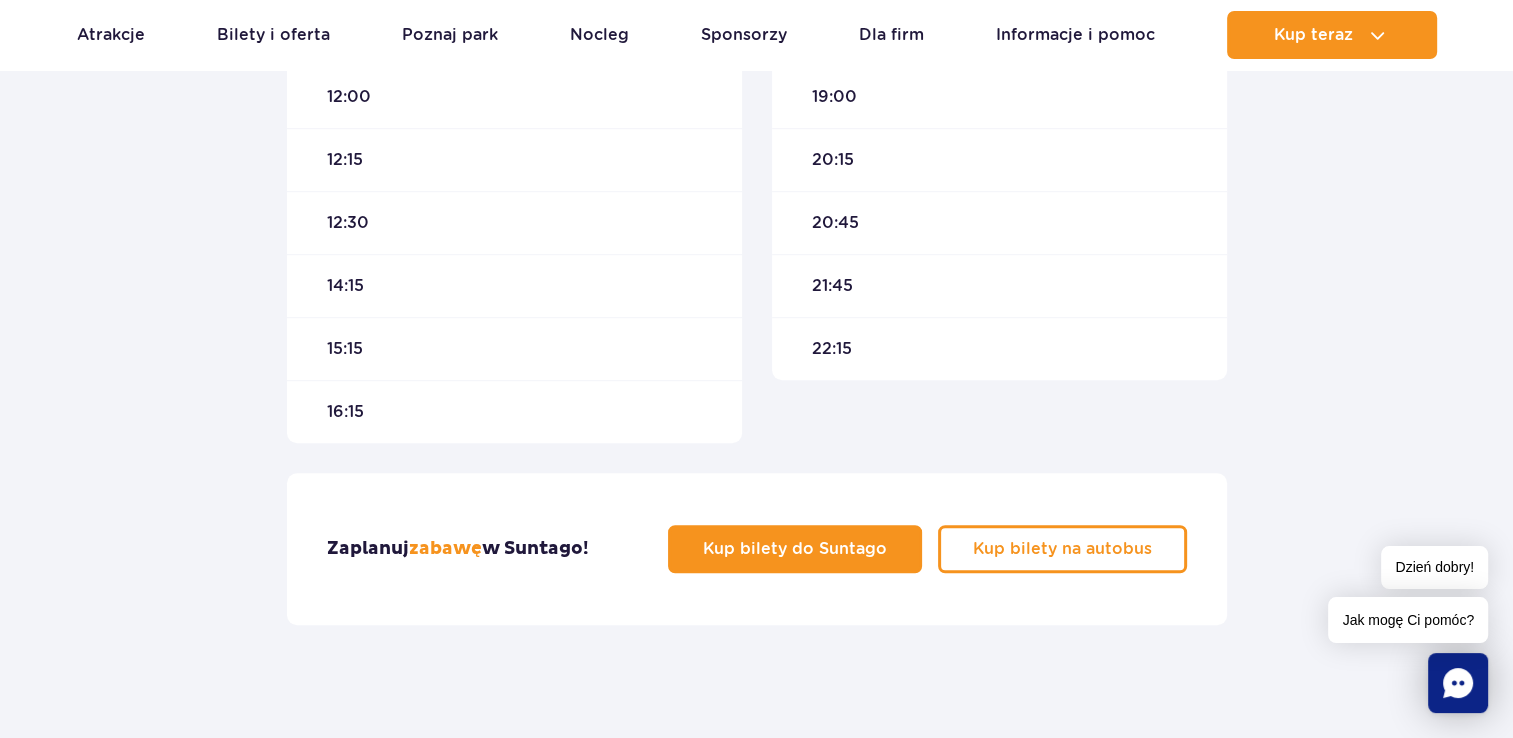 scroll, scrollTop: 1200, scrollLeft: 0, axis: vertical 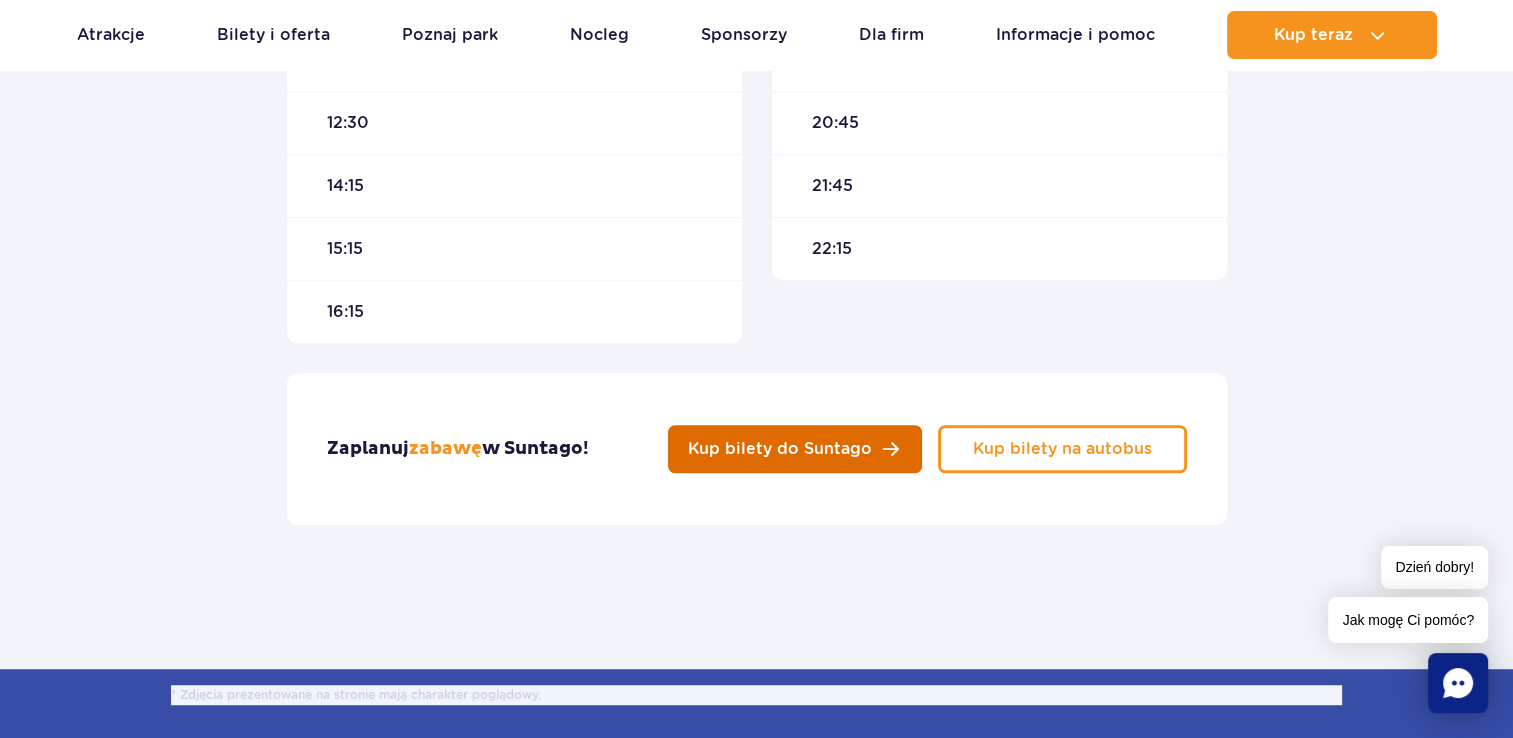 click on "Kup bilety do Suntago" at bounding box center [780, 449] 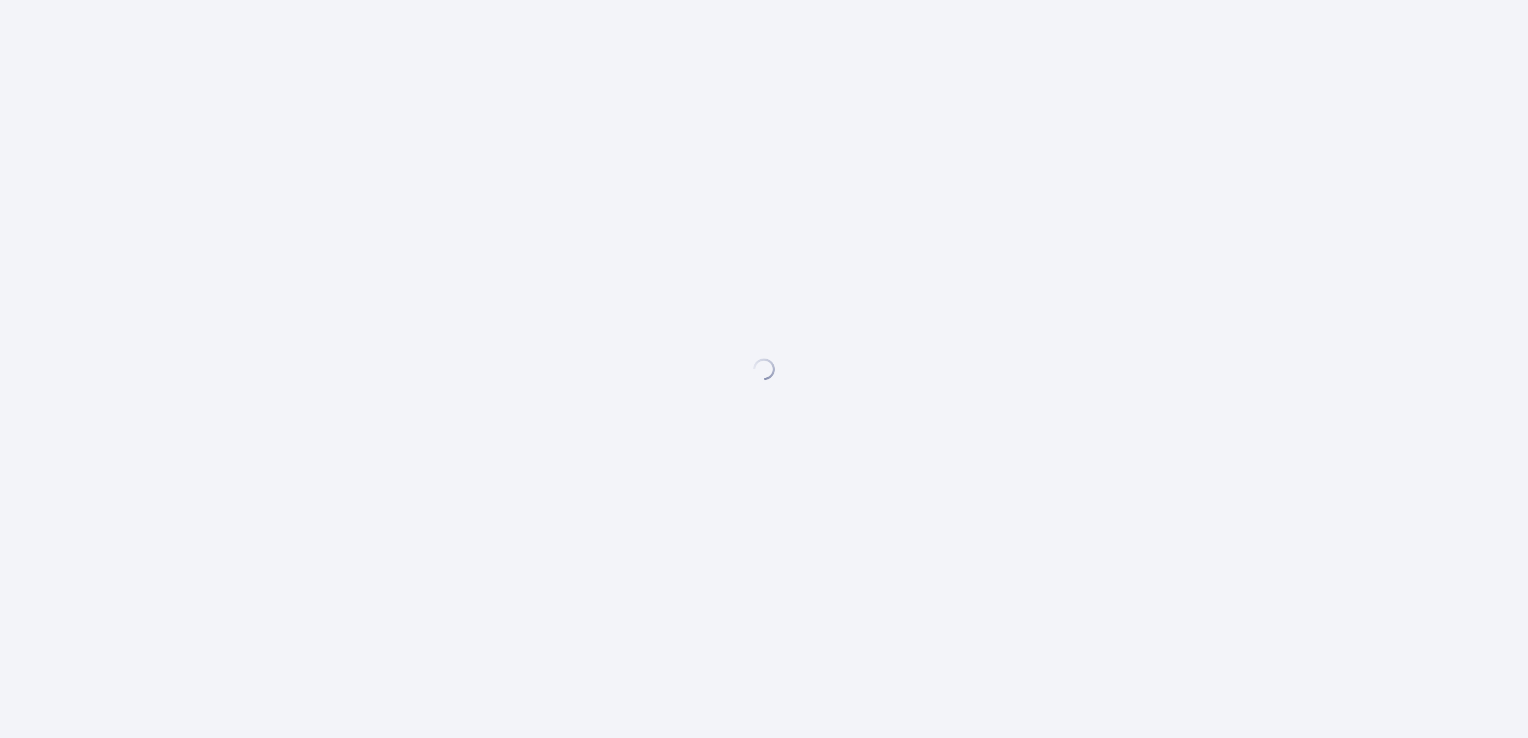 scroll, scrollTop: 0, scrollLeft: 0, axis: both 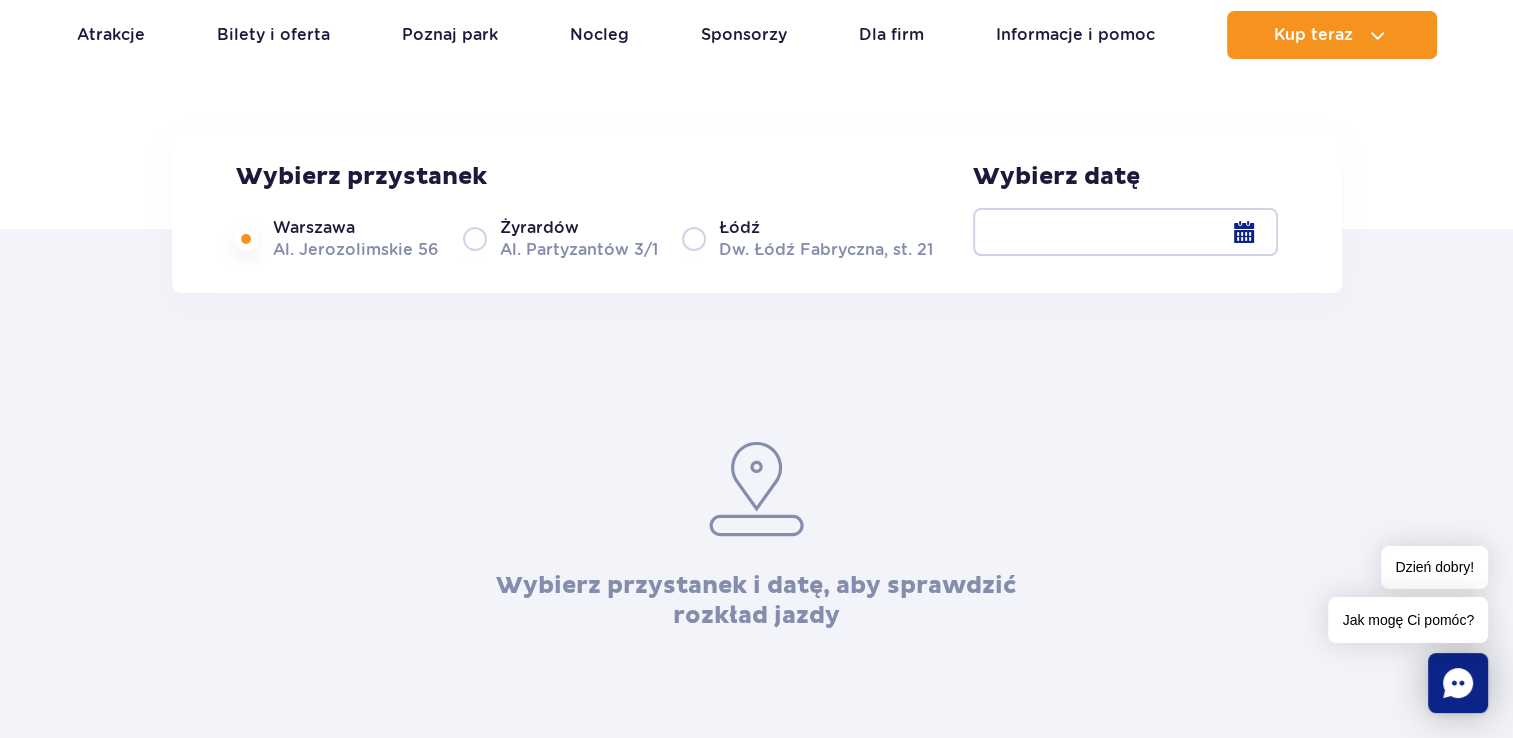 click at bounding box center (1125, 232) 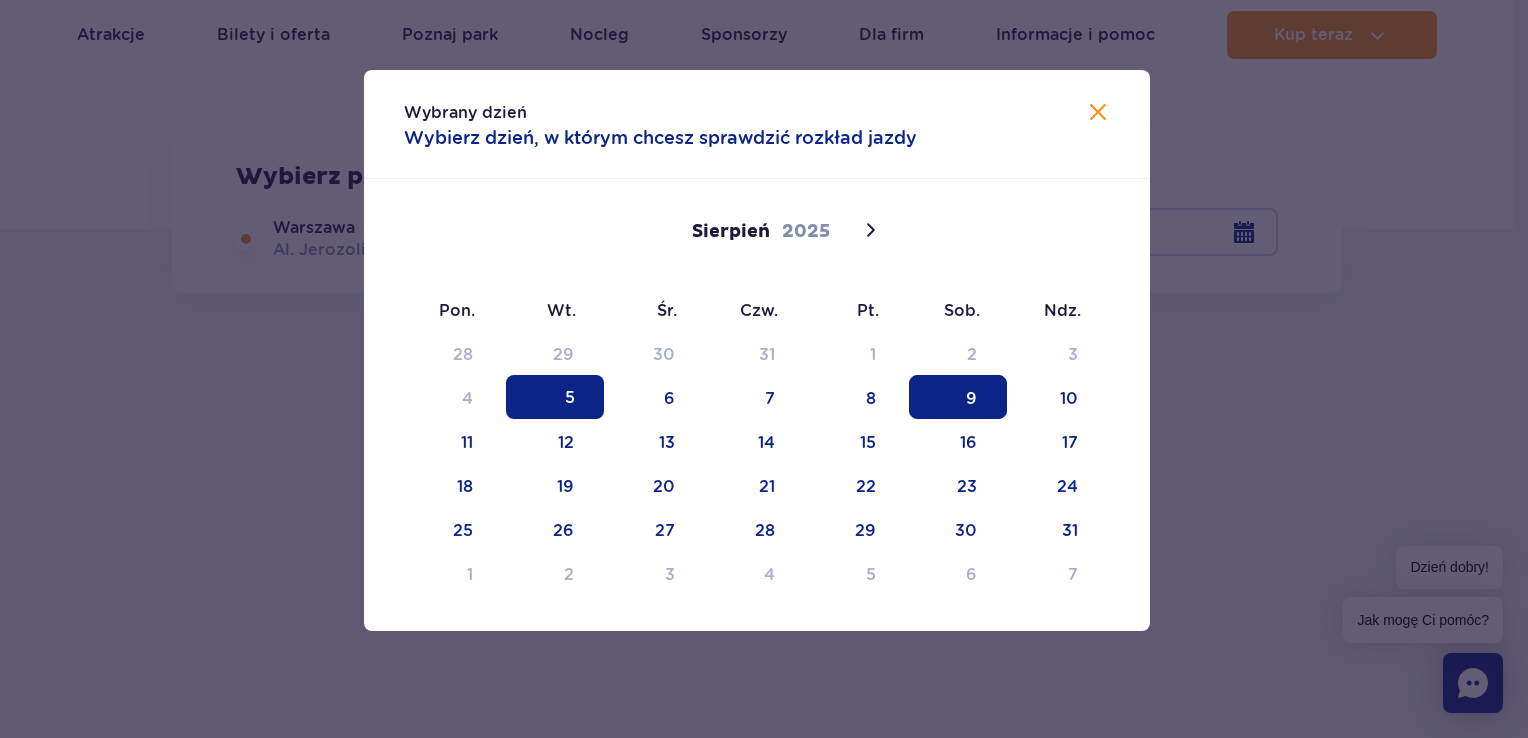 click on "9" at bounding box center (958, 397) 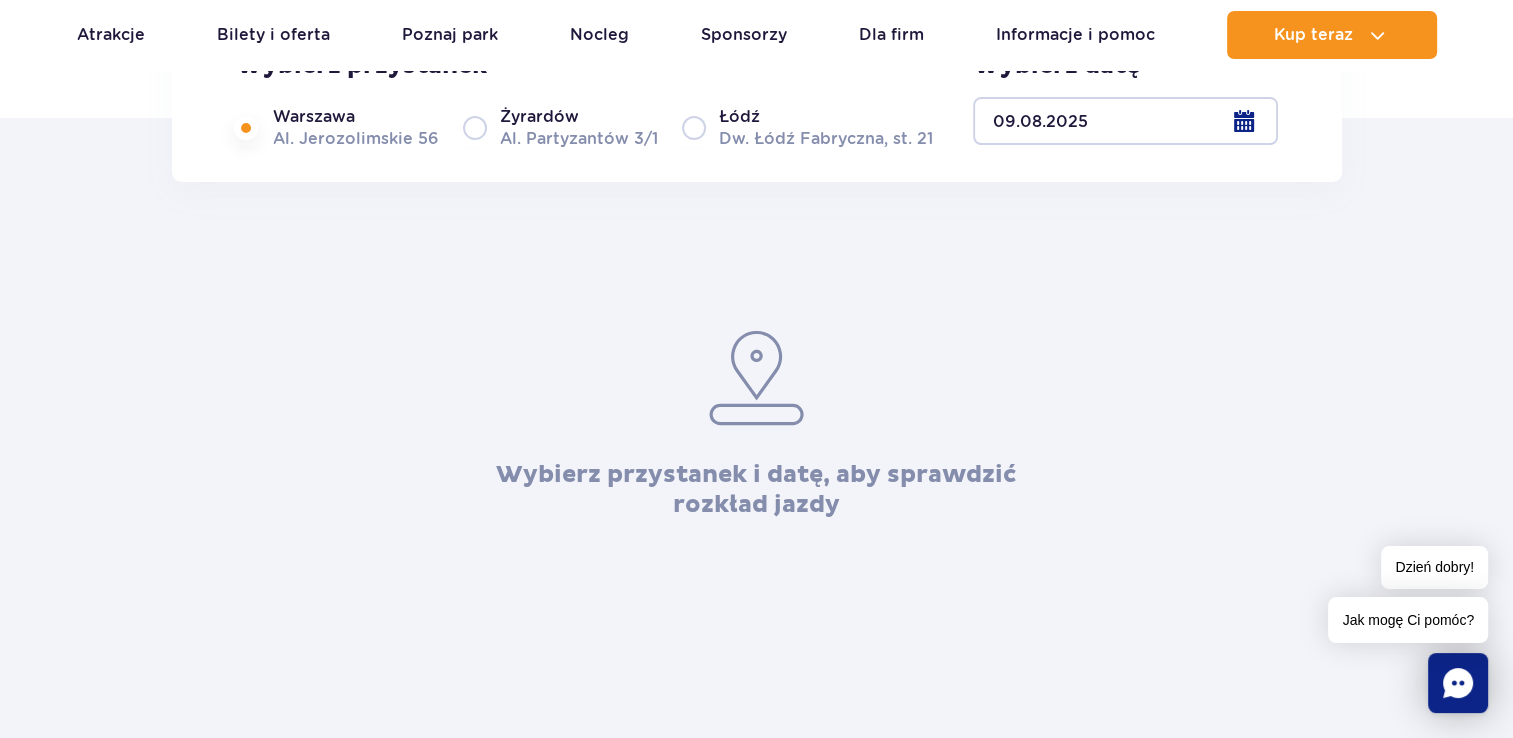 scroll, scrollTop: 400, scrollLeft: 0, axis: vertical 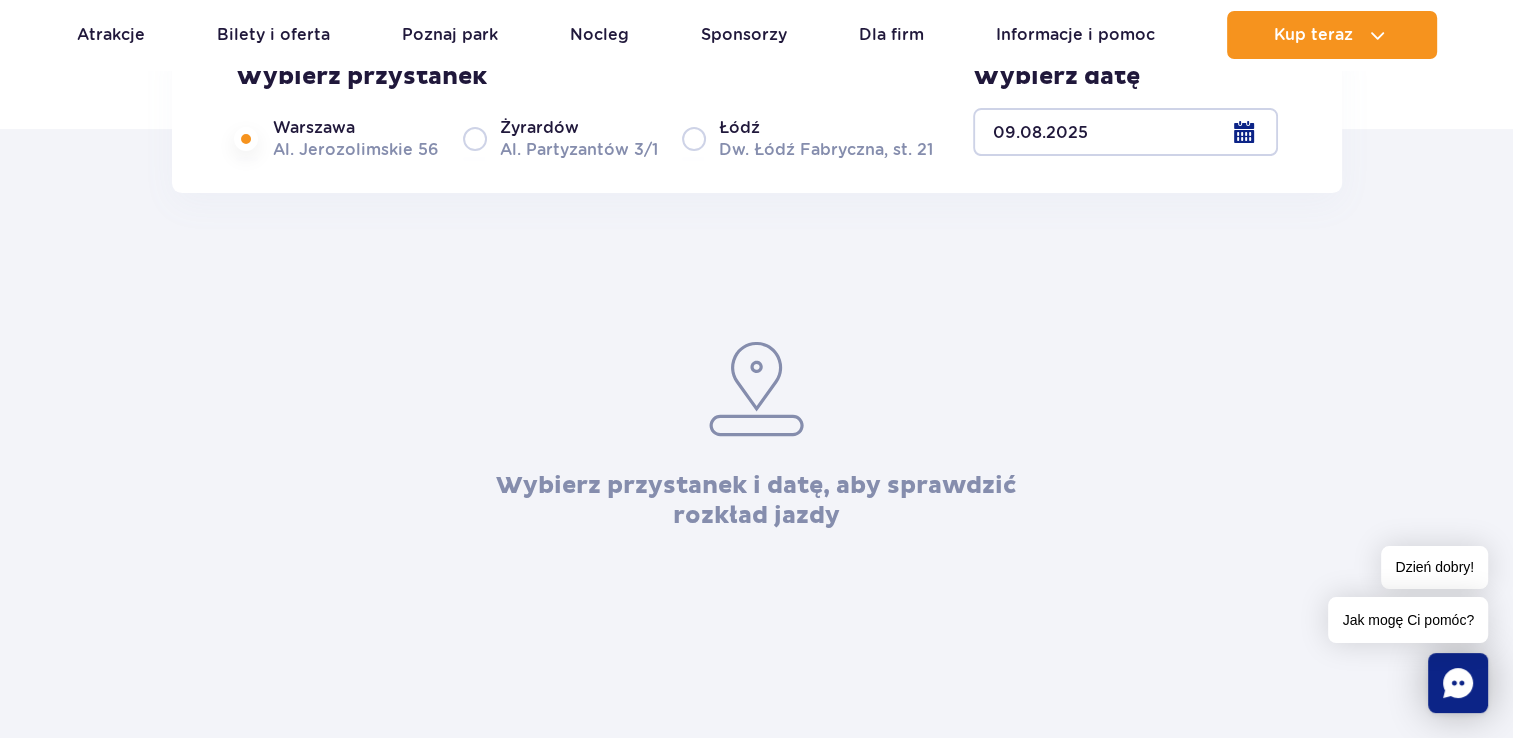click at bounding box center [1125, 132] 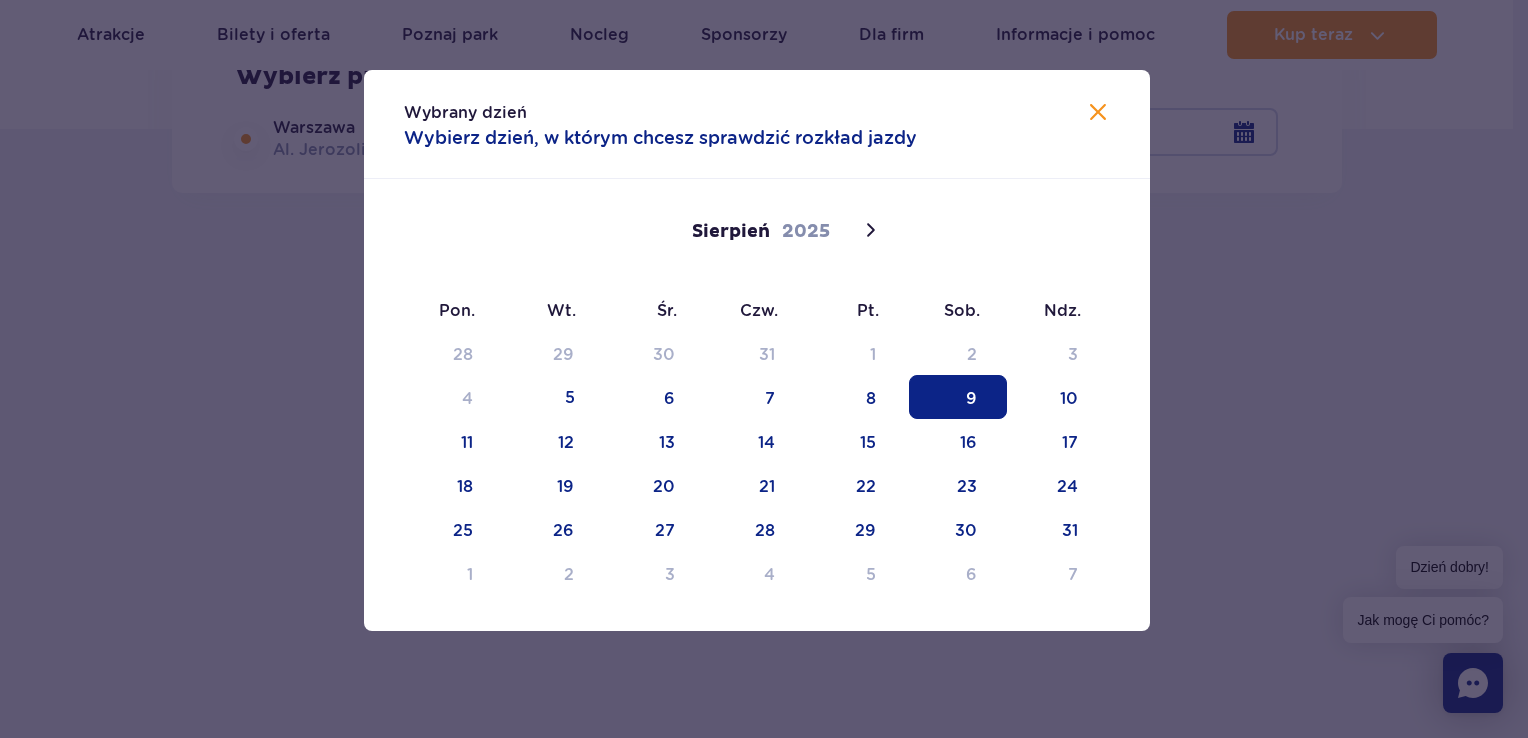 click on "9" at bounding box center [958, 397] 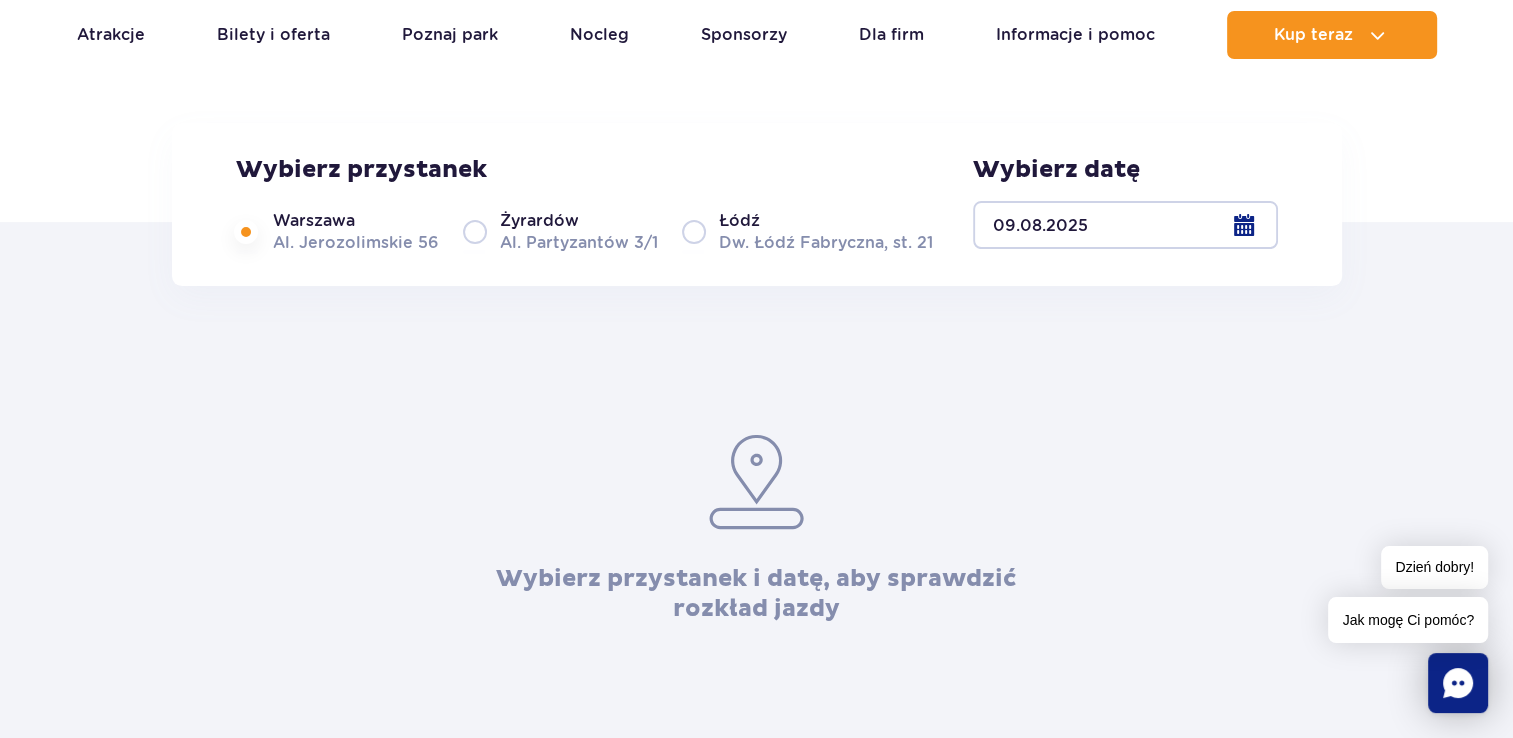 scroll, scrollTop: 300, scrollLeft: 0, axis: vertical 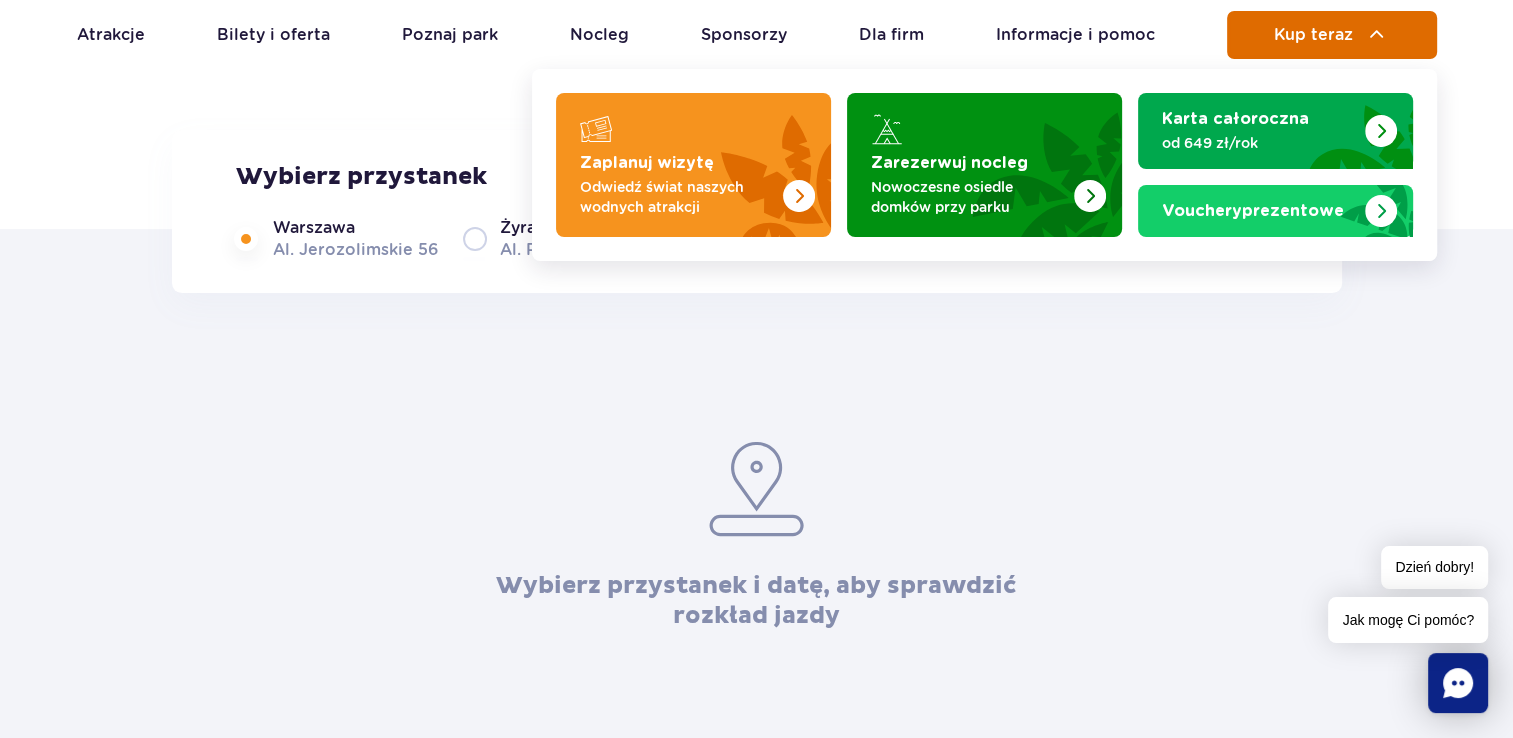 click on "Kup teraz" at bounding box center (1332, 35) 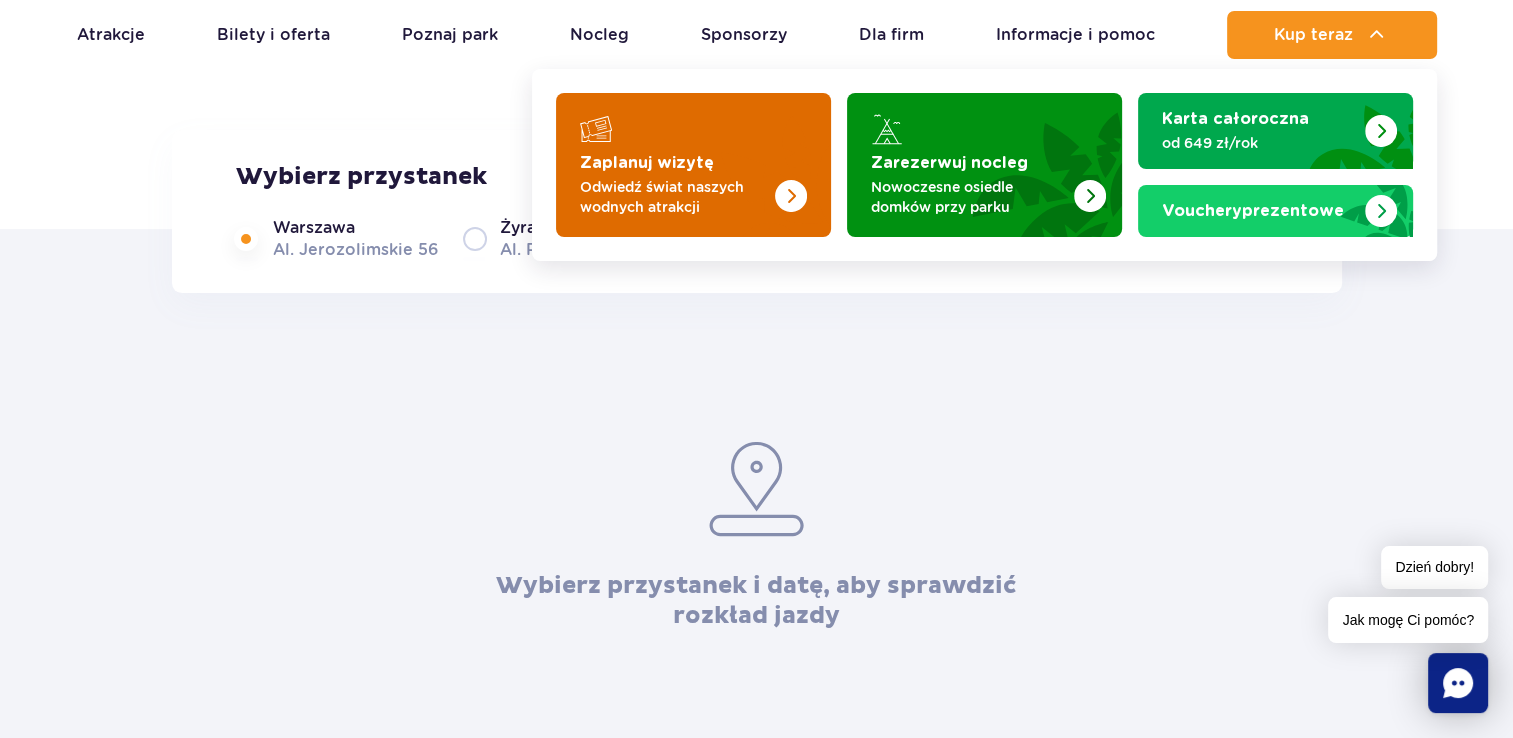 click on "Odwiedź świat naszych wodnych atrakcji" at bounding box center (677, 197) 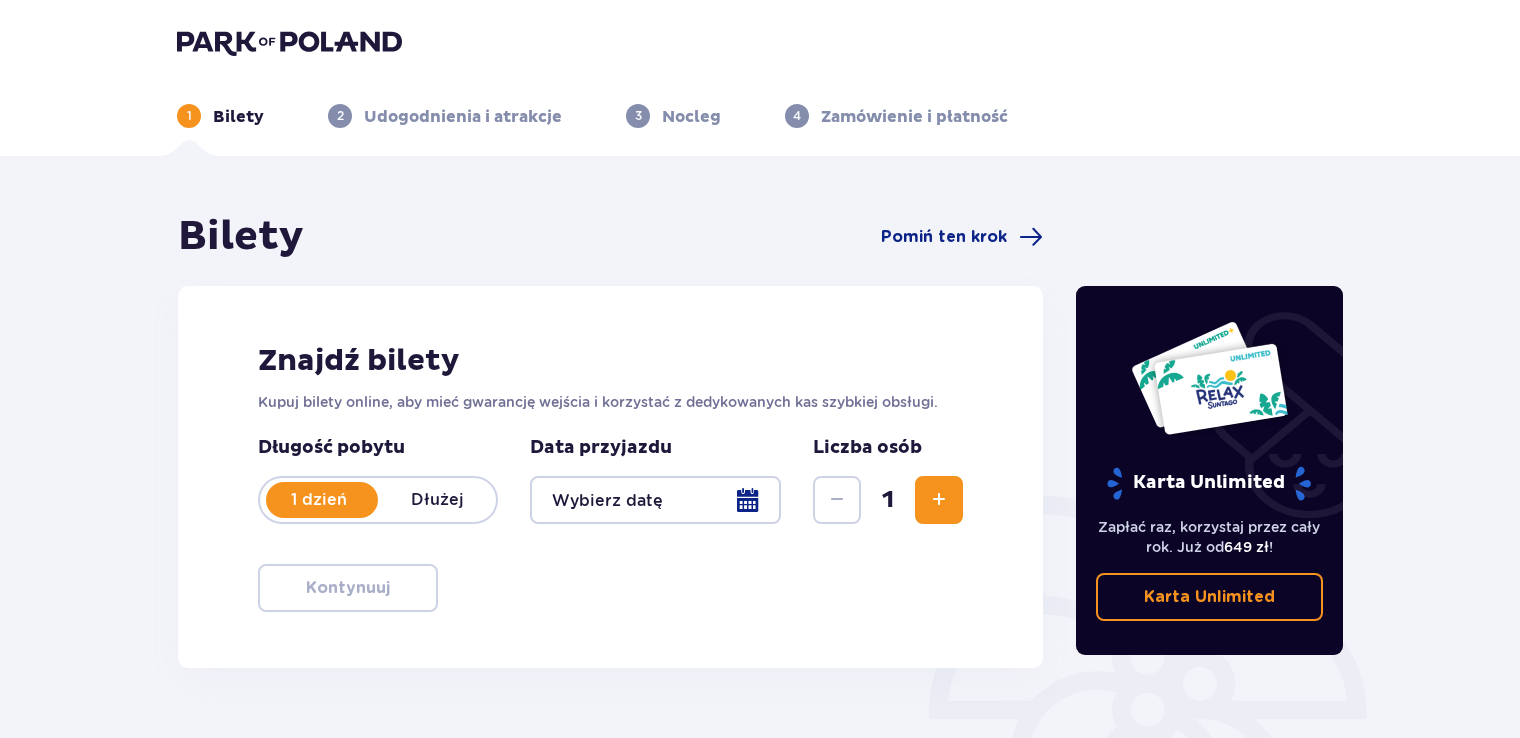 scroll, scrollTop: 0, scrollLeft: 0, axis: both 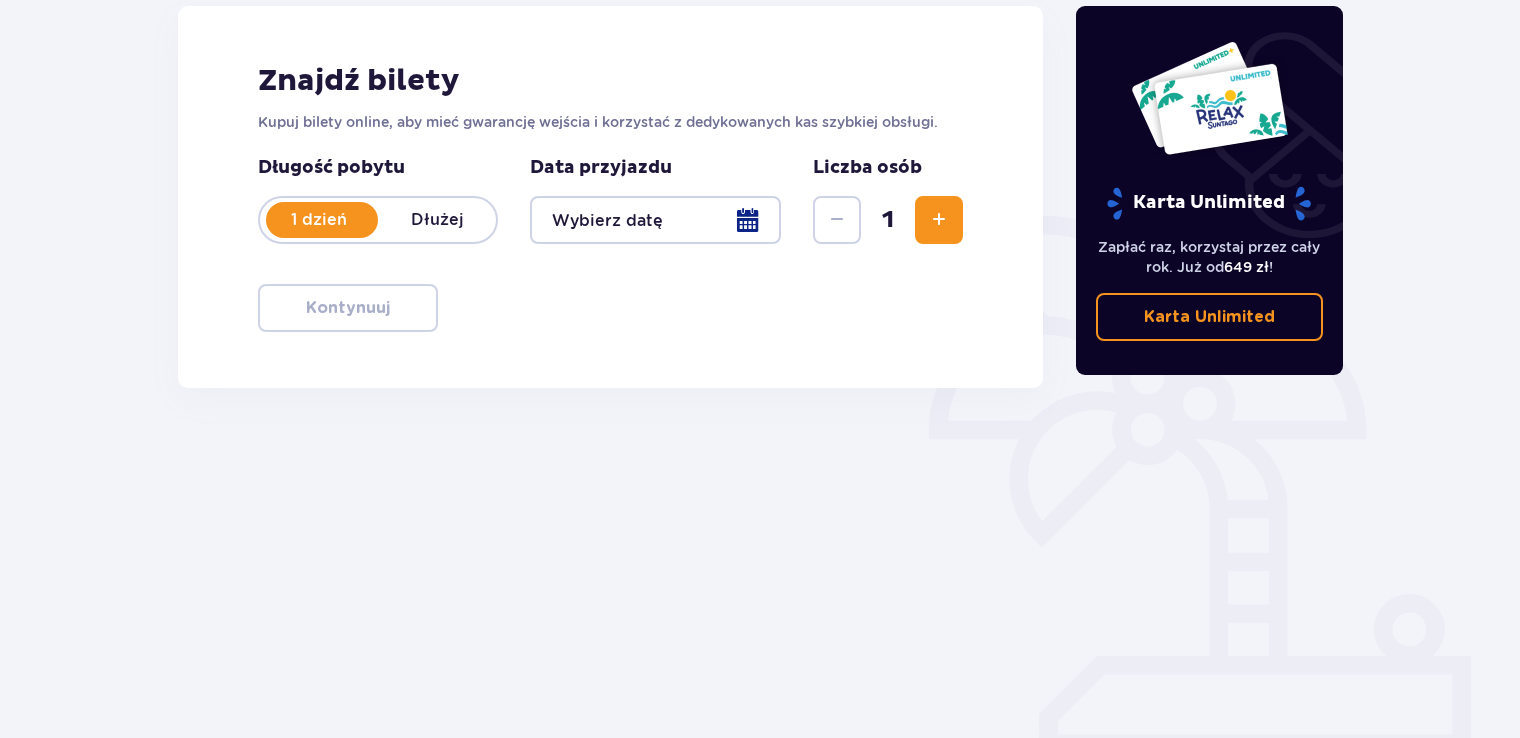click on "Karta Unlimited" at bounding box center (1209, 317) 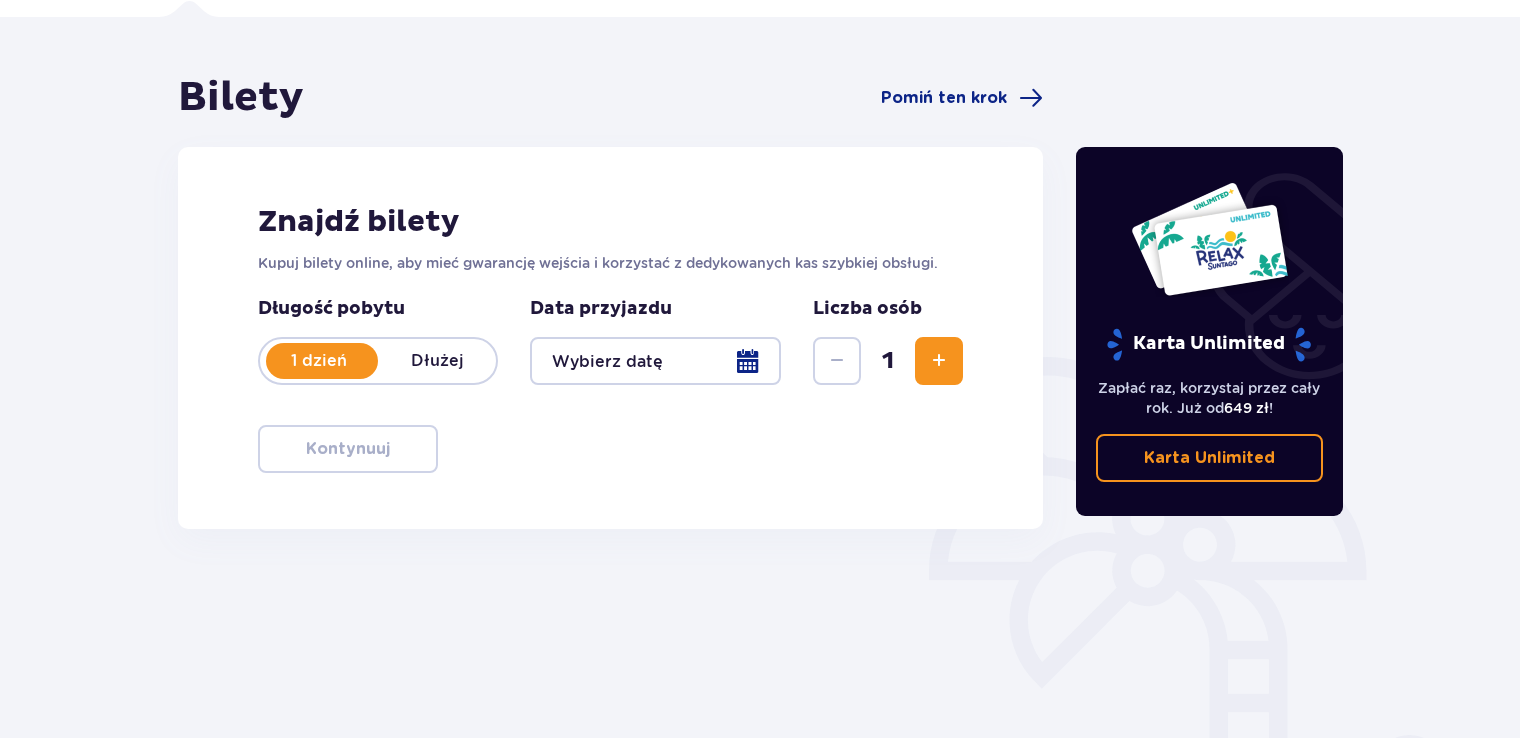 scroll, scrollTop: 0, scrollLeft: 0, axis: both 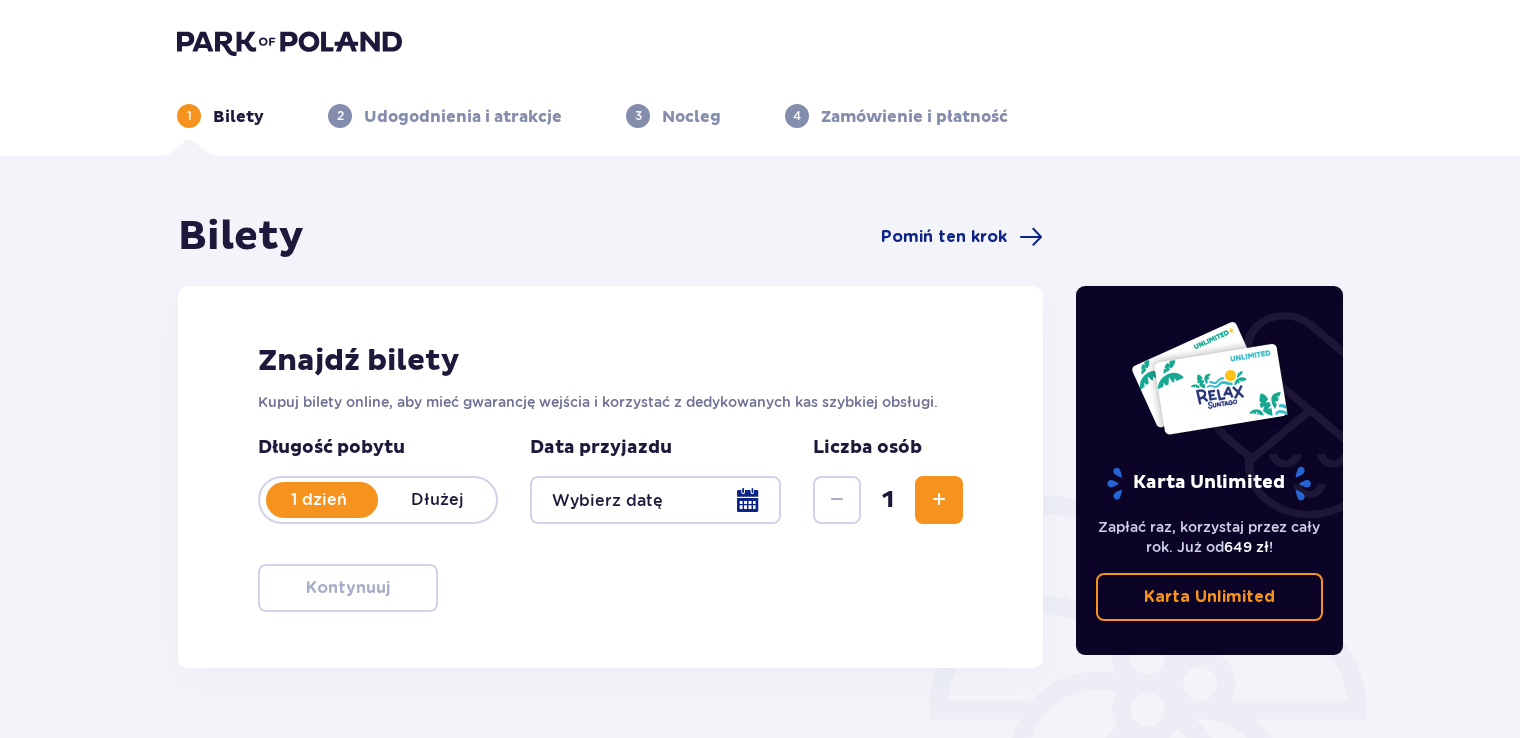 click at bounding box center (655, 500) 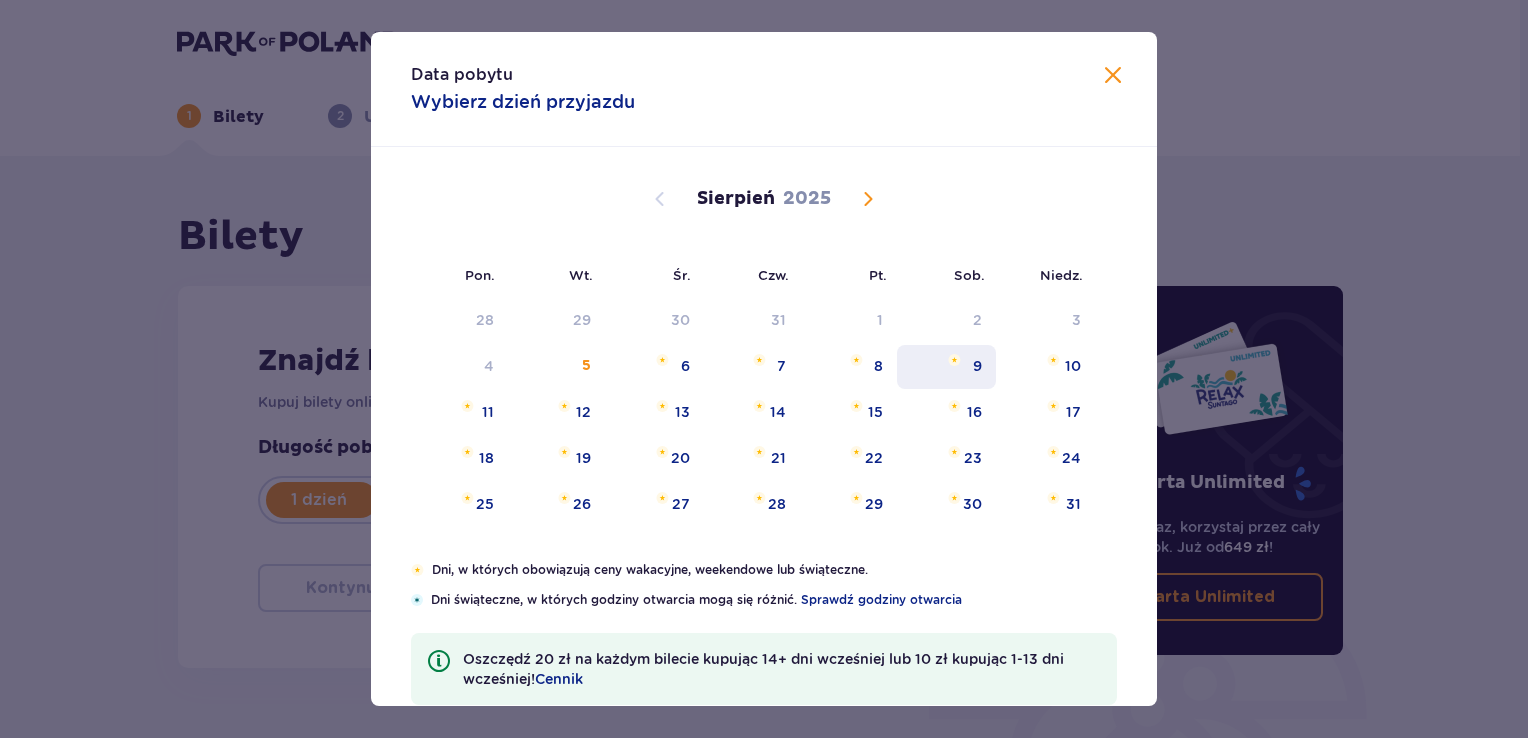 click at bounding box center [954, 360] 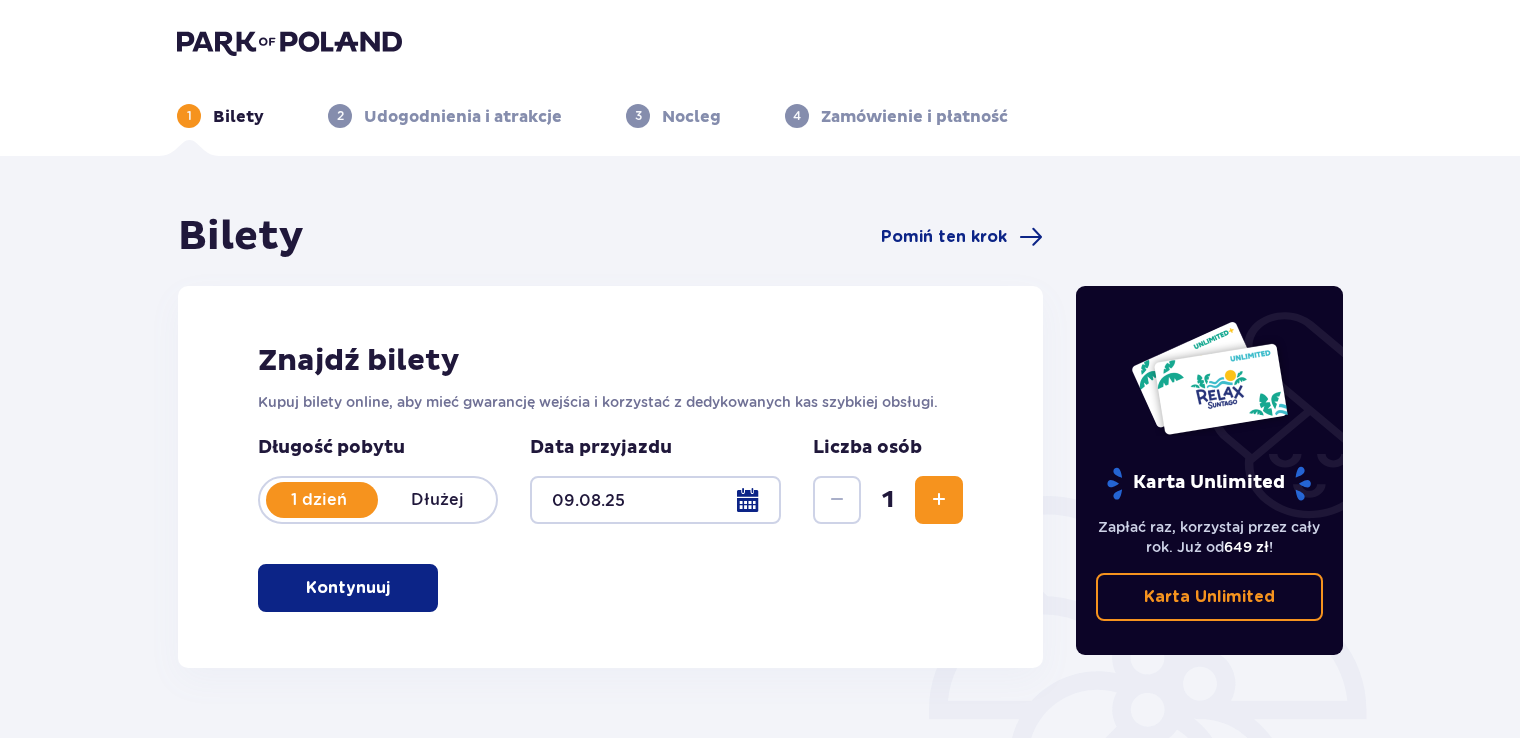 click at bounding box center [939, 500] 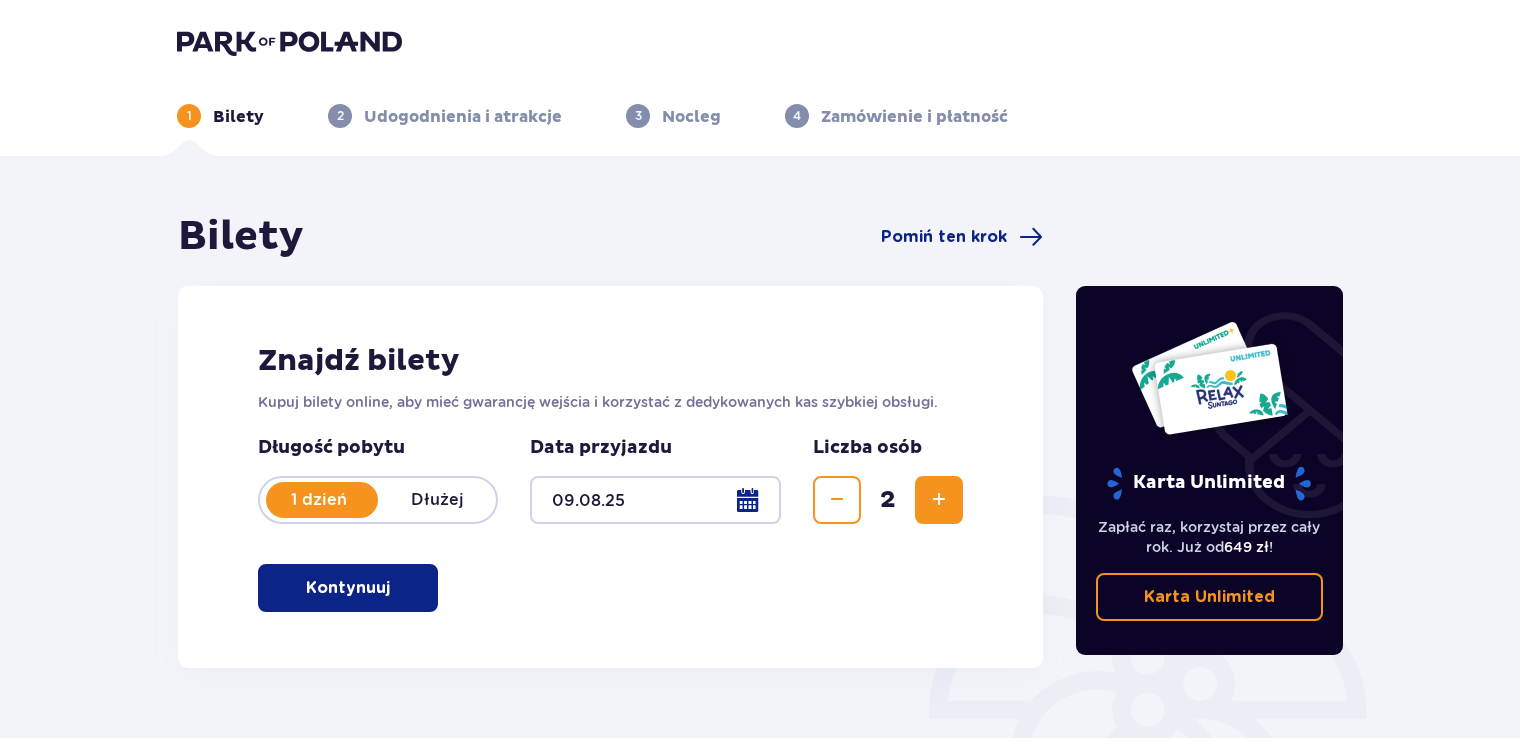 click at bounding box center (939, 500) 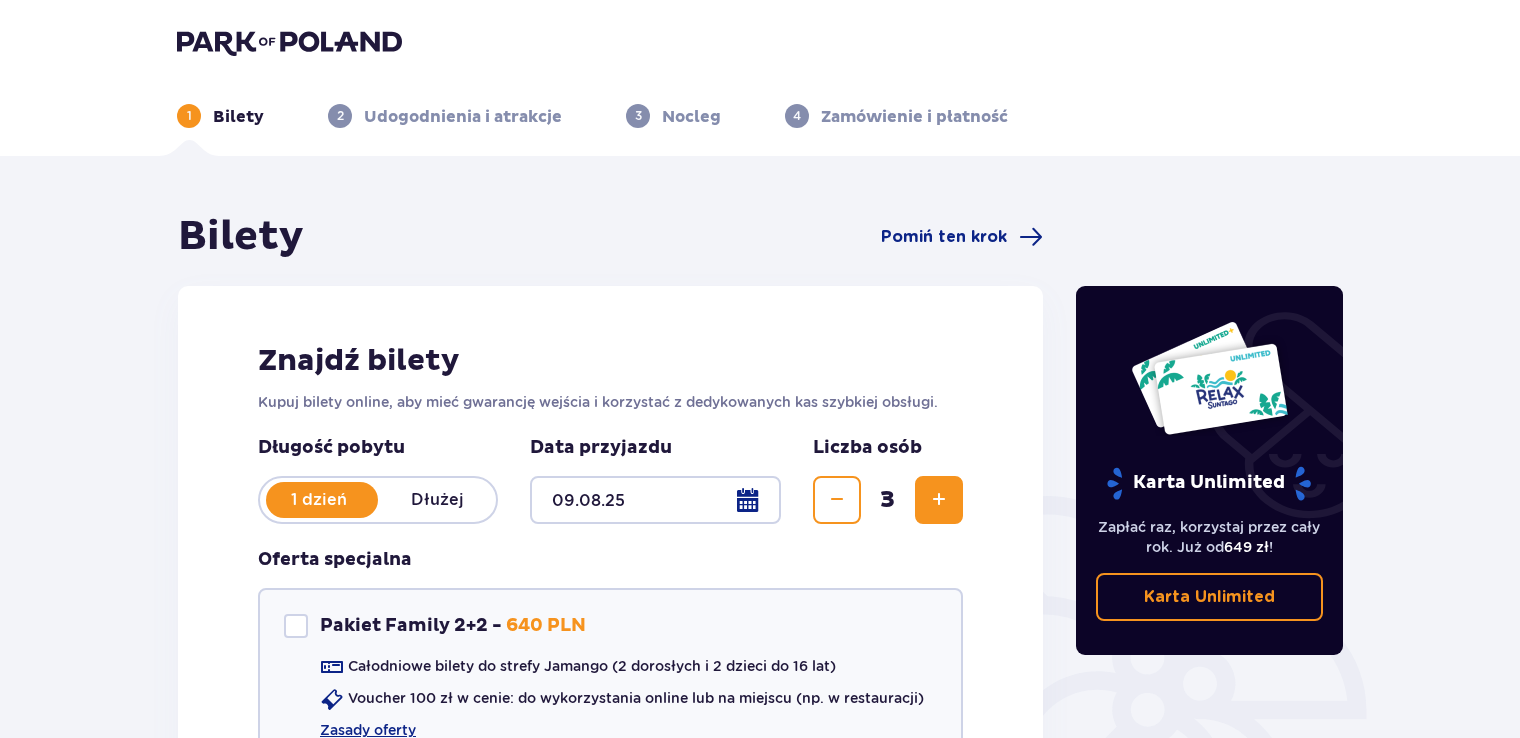 click at bounding box center [939, 500] 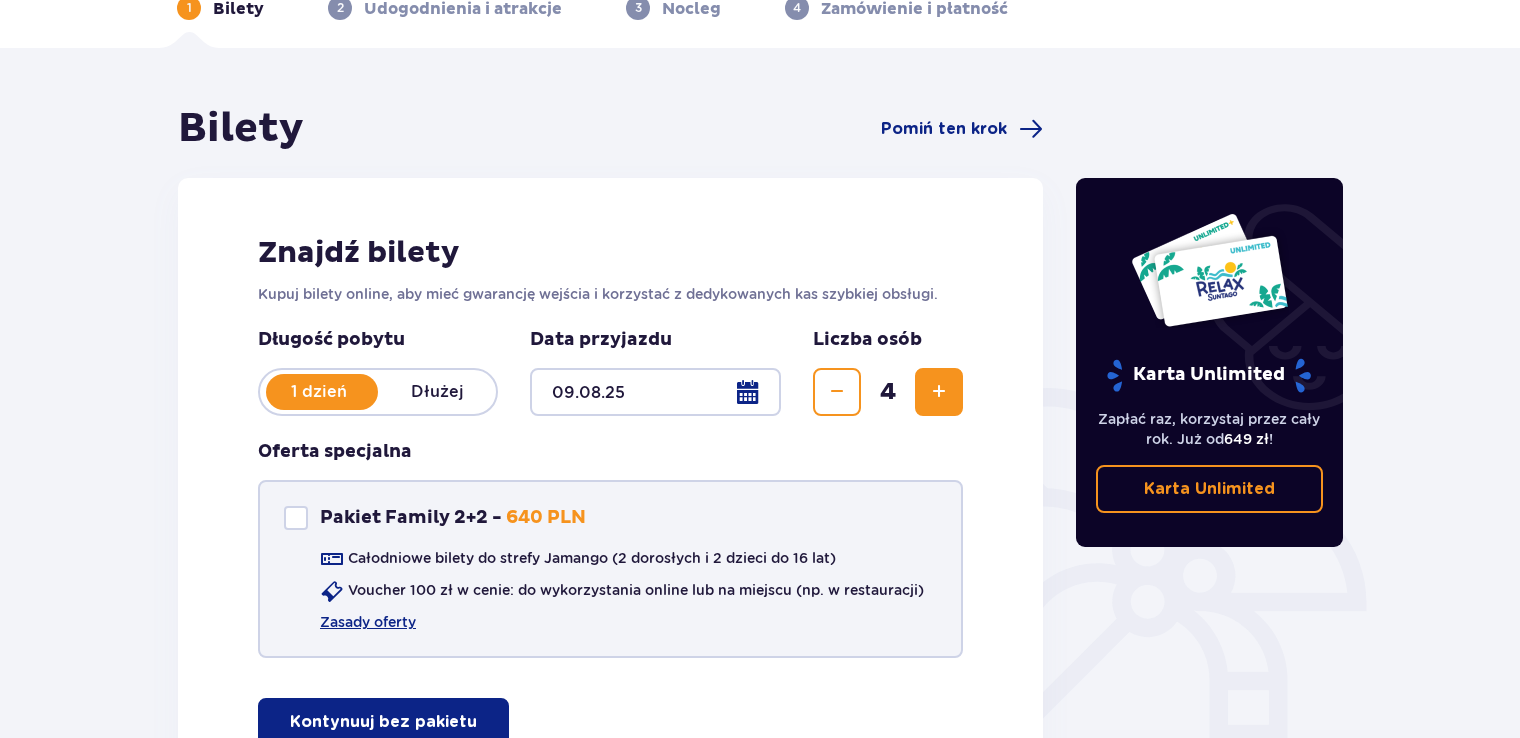scroll, scrollTop: 291, scrollLeft: 0, axis: vertical 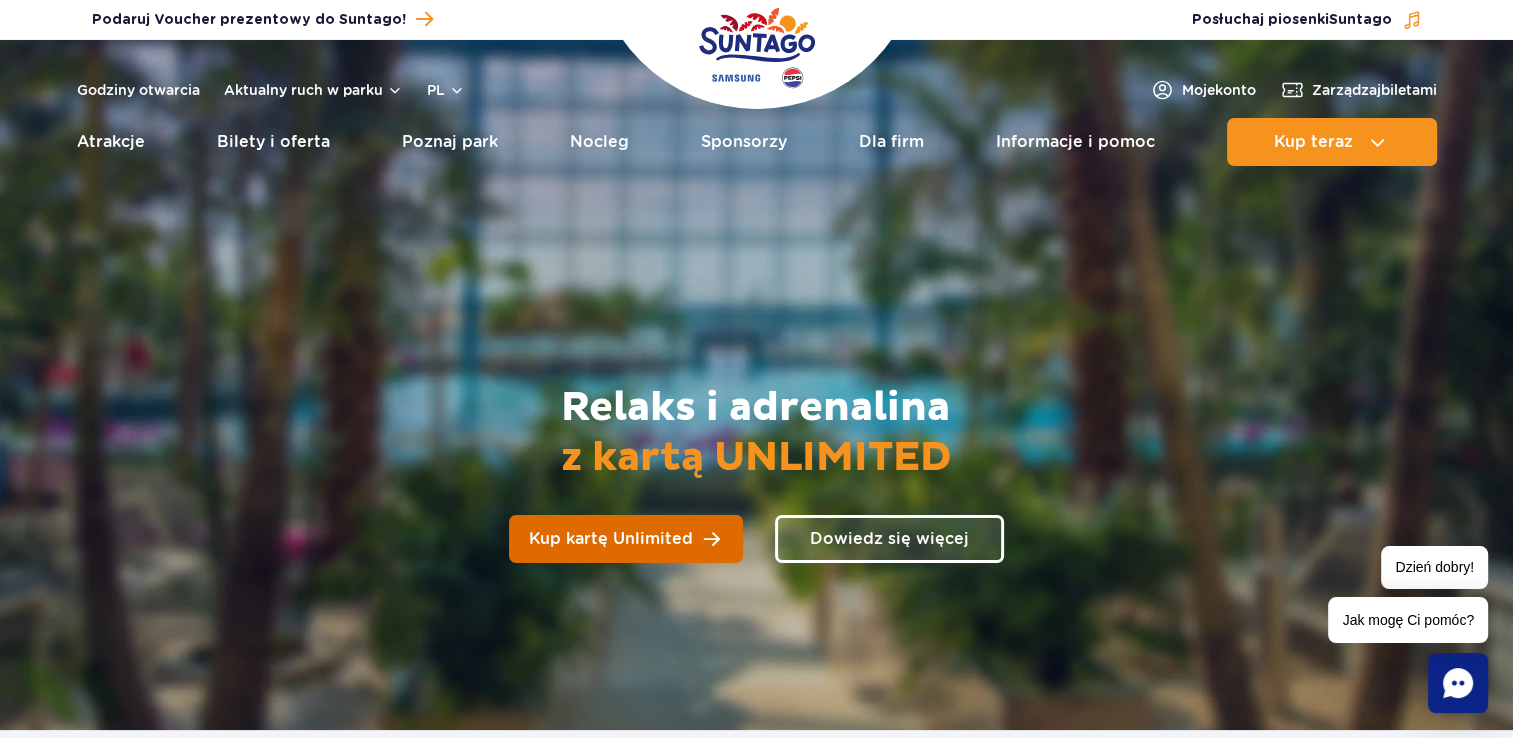 click on "Kup kartę Unlimited" at bounding box center [611, 539] 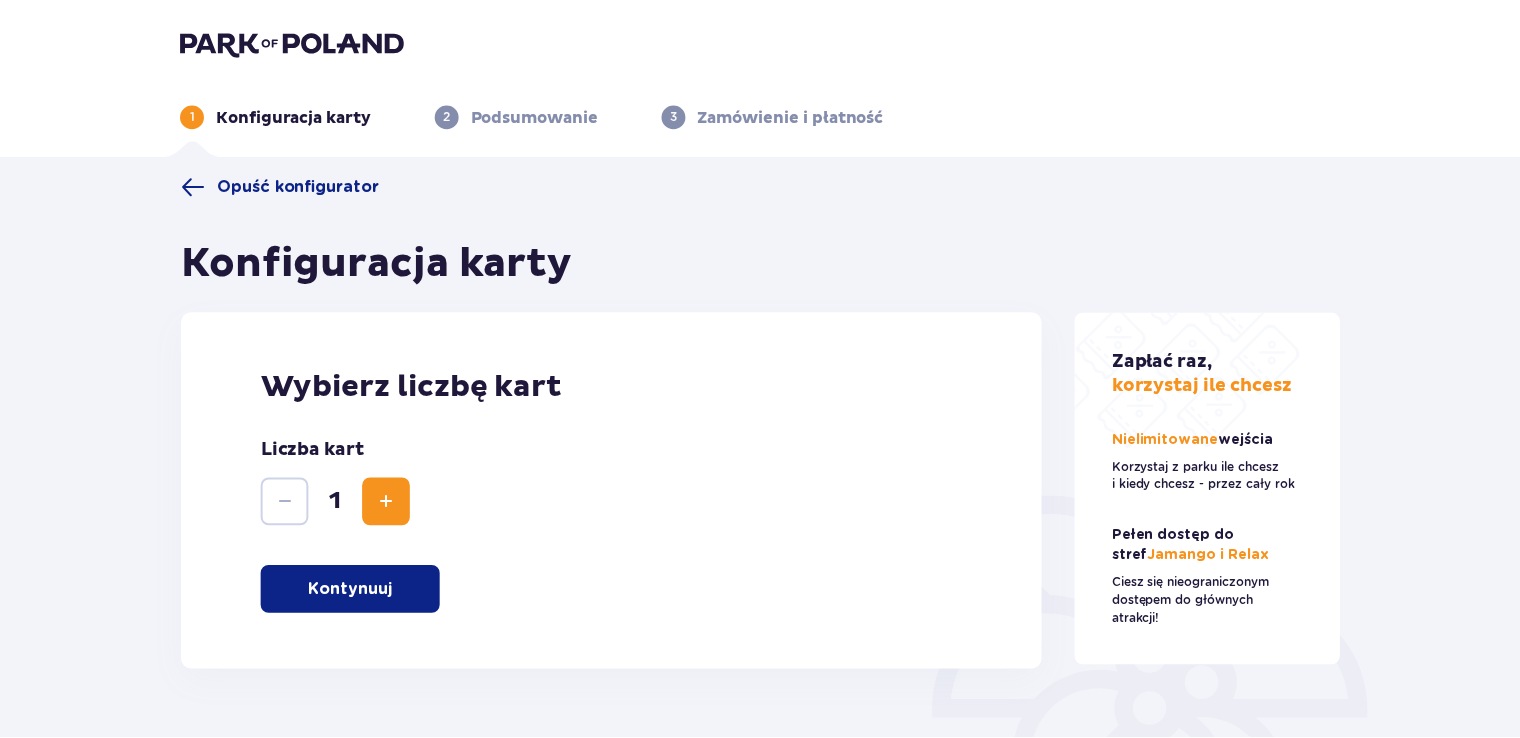 scroll, scrollTop: 0, scrollLeft: 0, axis: both 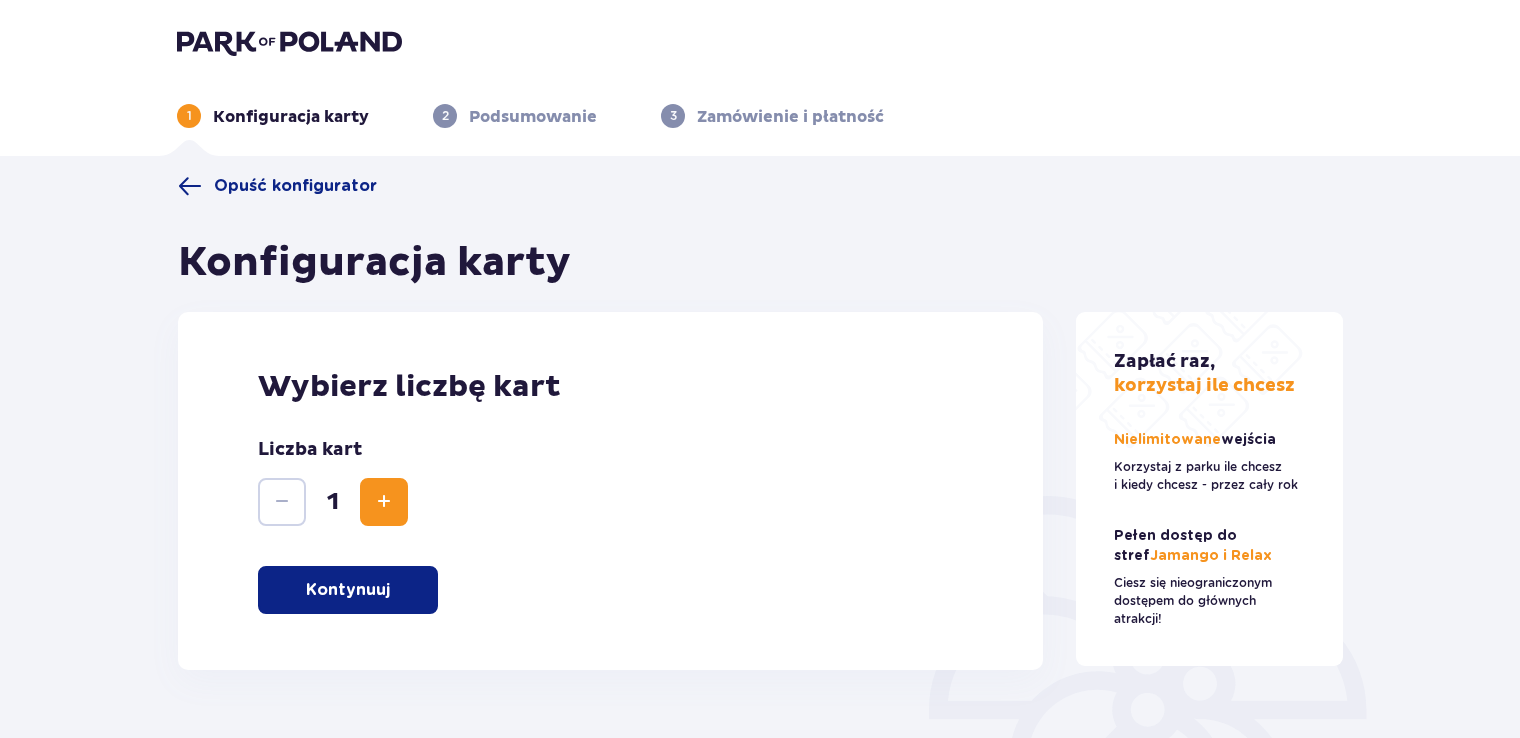 click on "Kontynuuj" at bounding box center [348, 590] 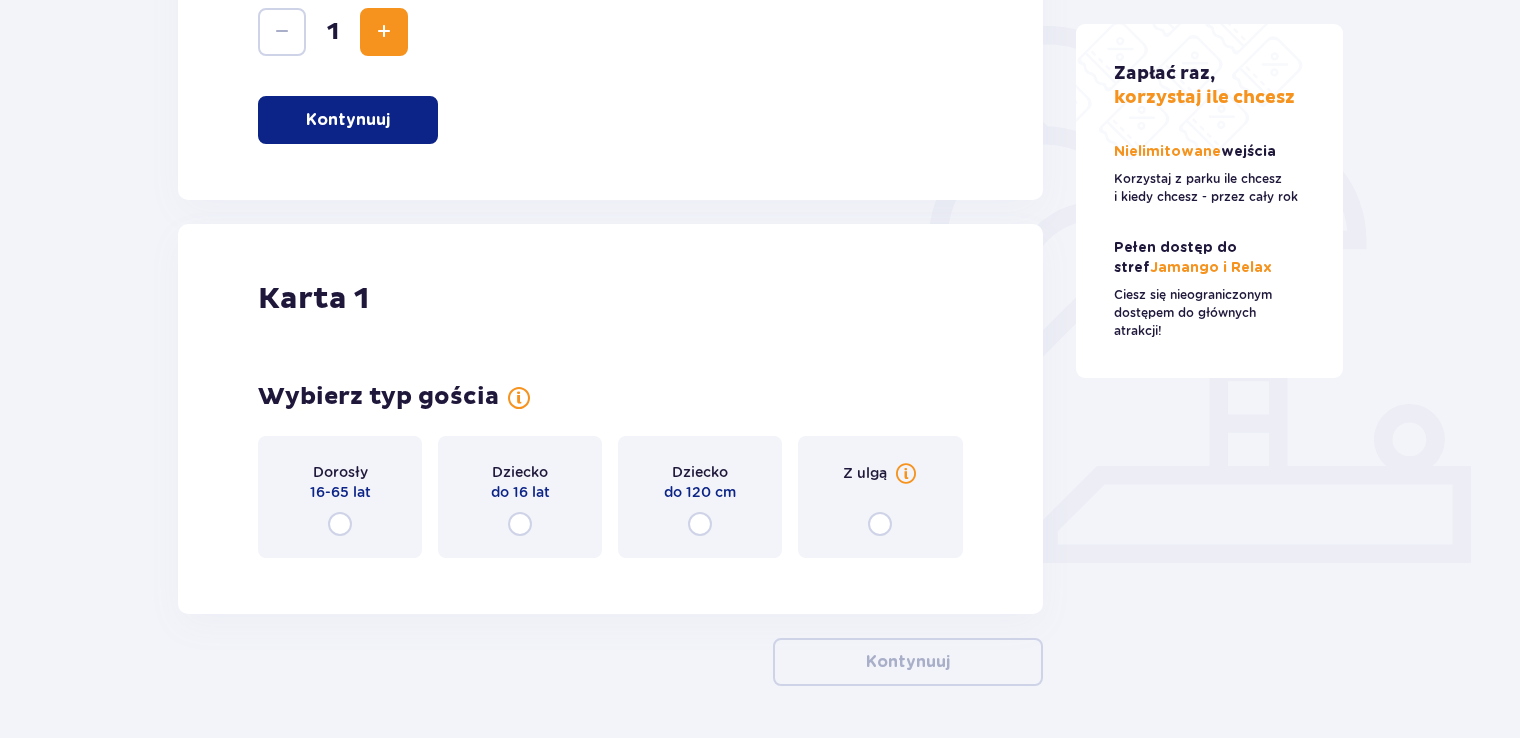 scroll, scrollTop: 537, scrollLeft: 0, axis: vertical 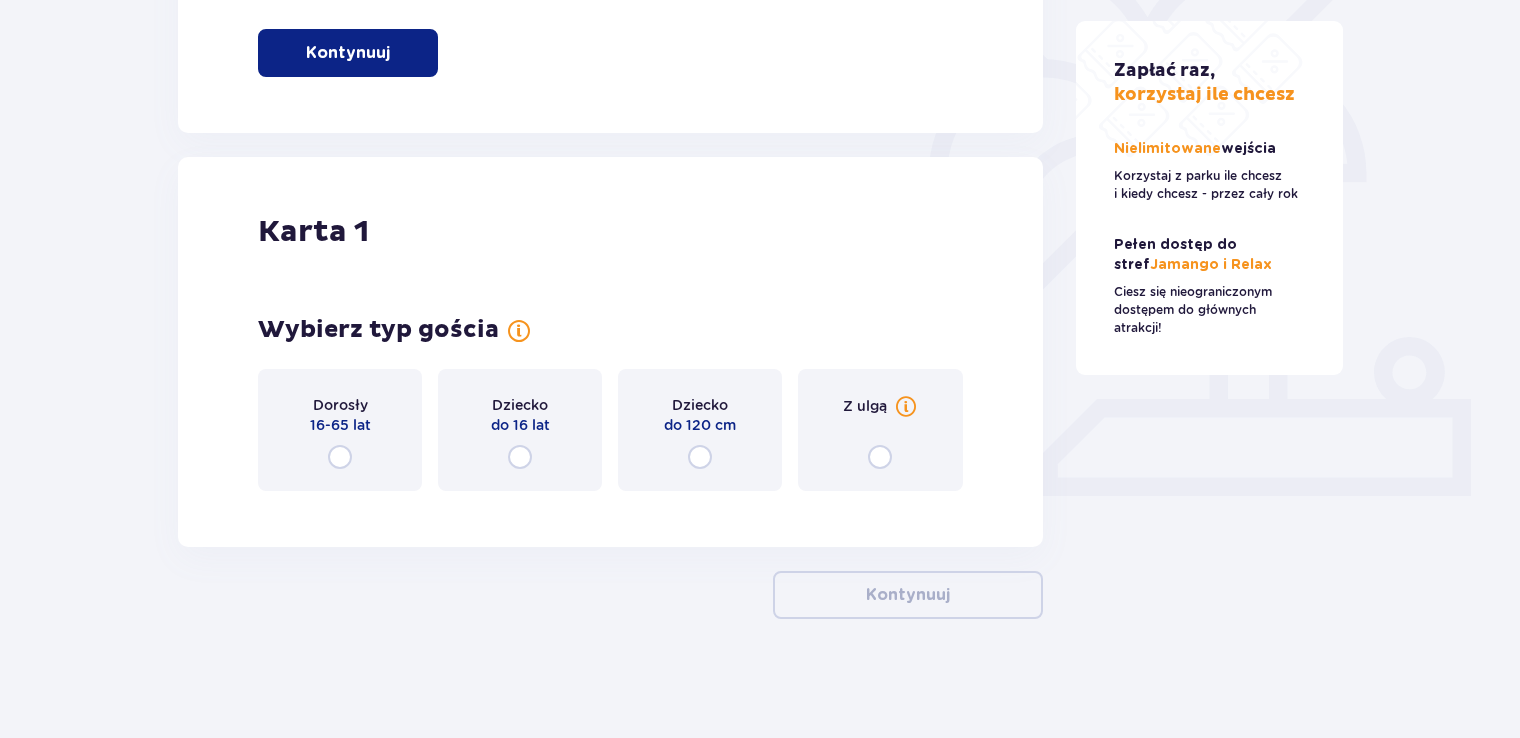 click on "Z ulgą" at bounding box center [880, 430] 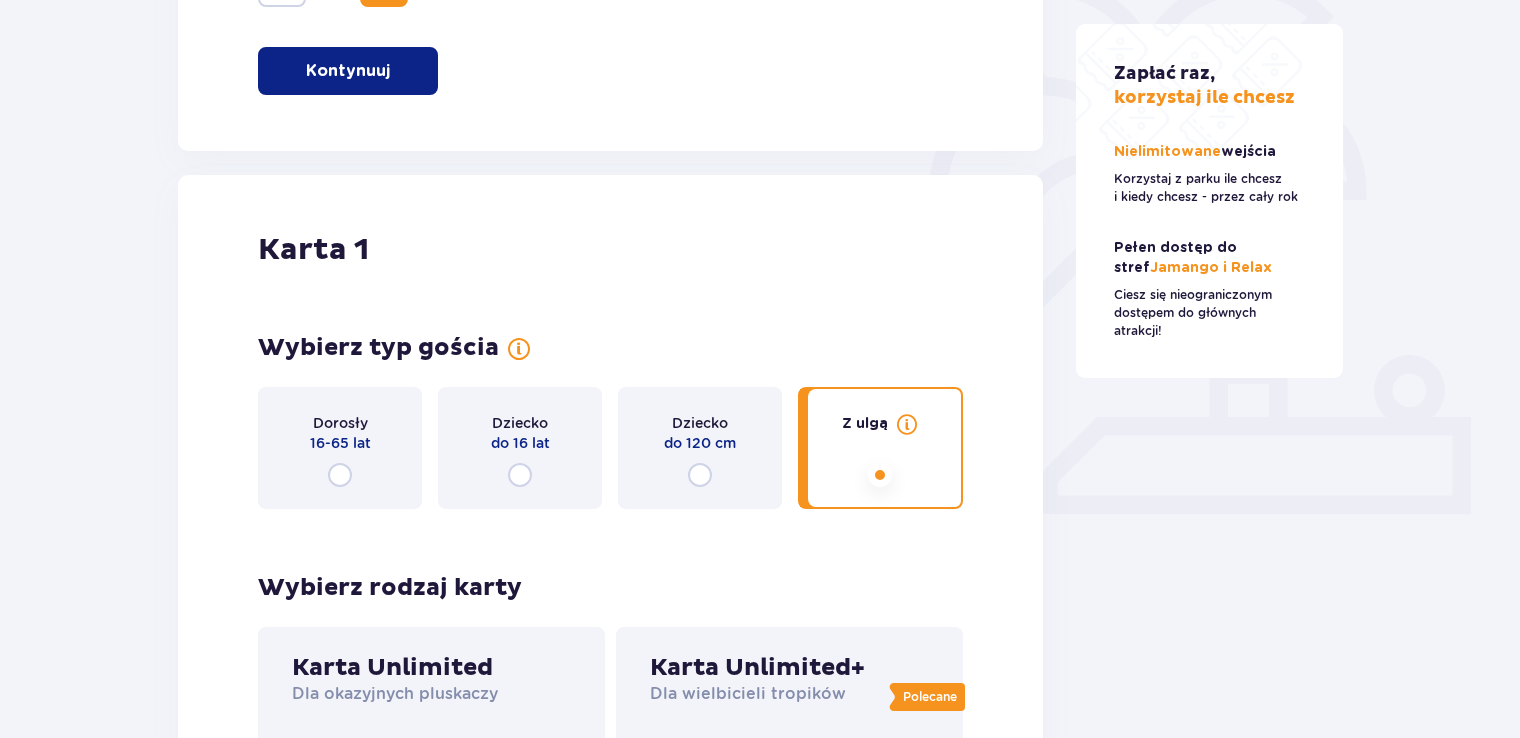 scroll, scrollTop: 468, scrollLeft: 0, axis: vertical 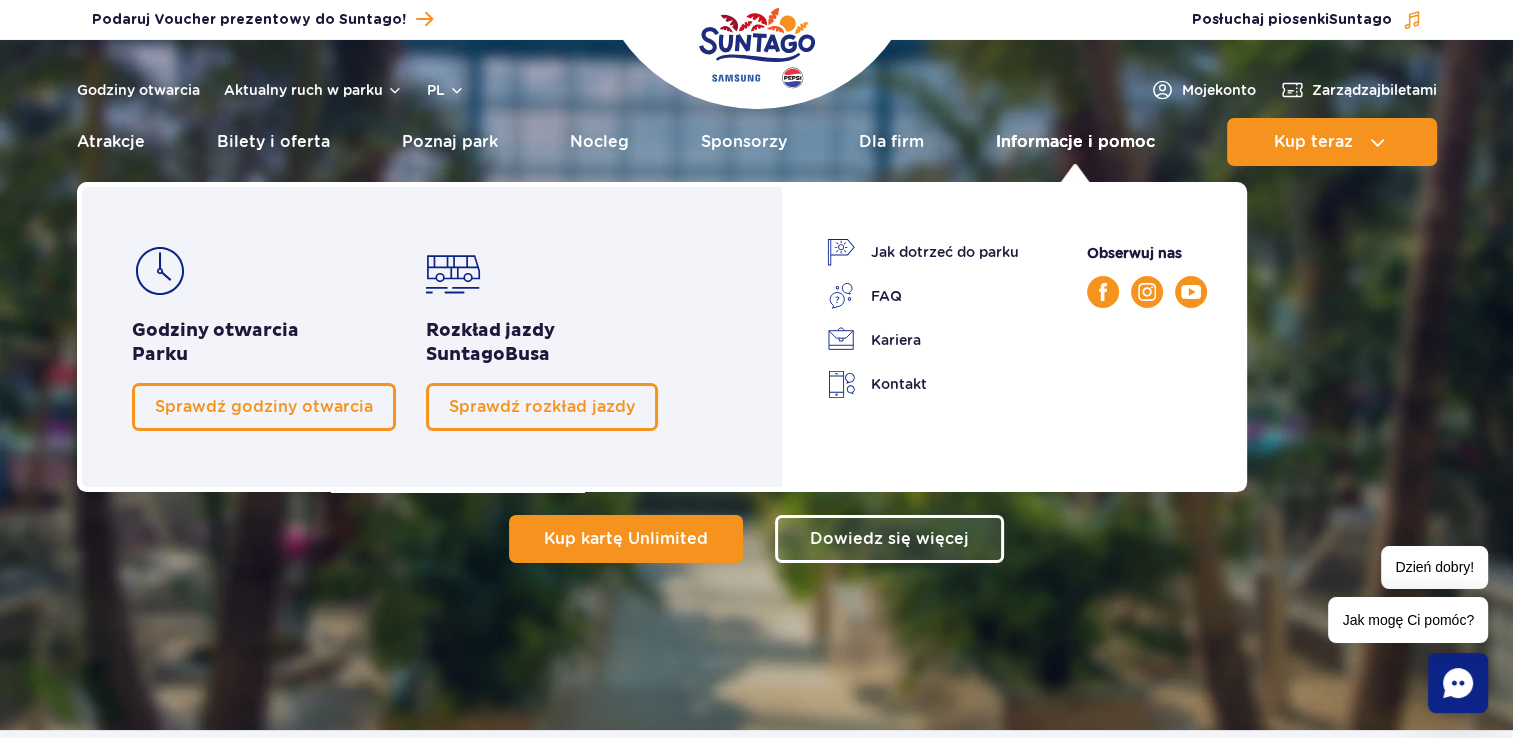 click on "Informacje i pomoc" at bounding box center (1075, 142) 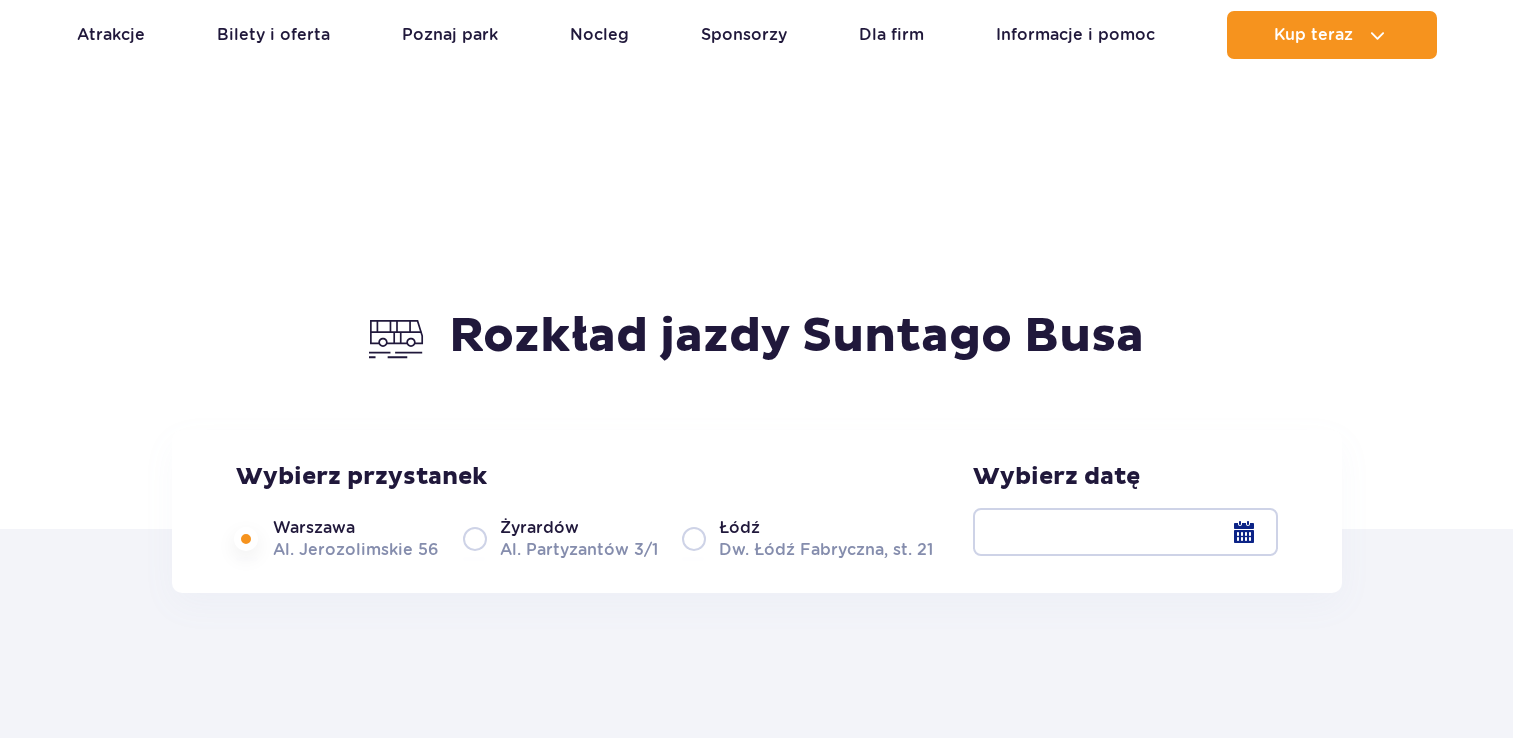 scroll, scrollTop: 300, scrollLeft: 0, axis: vertical 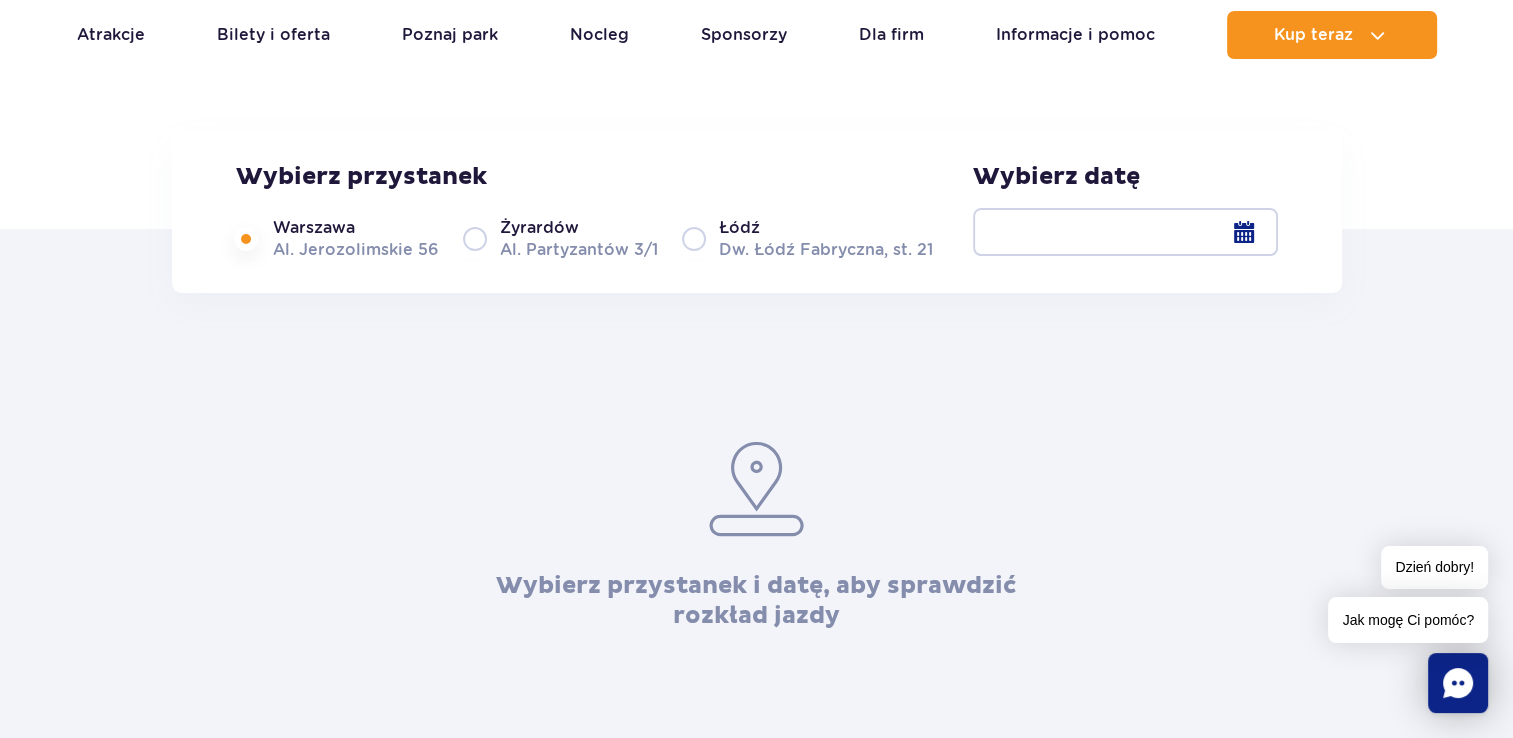 click at bounding box center [1125, 232] 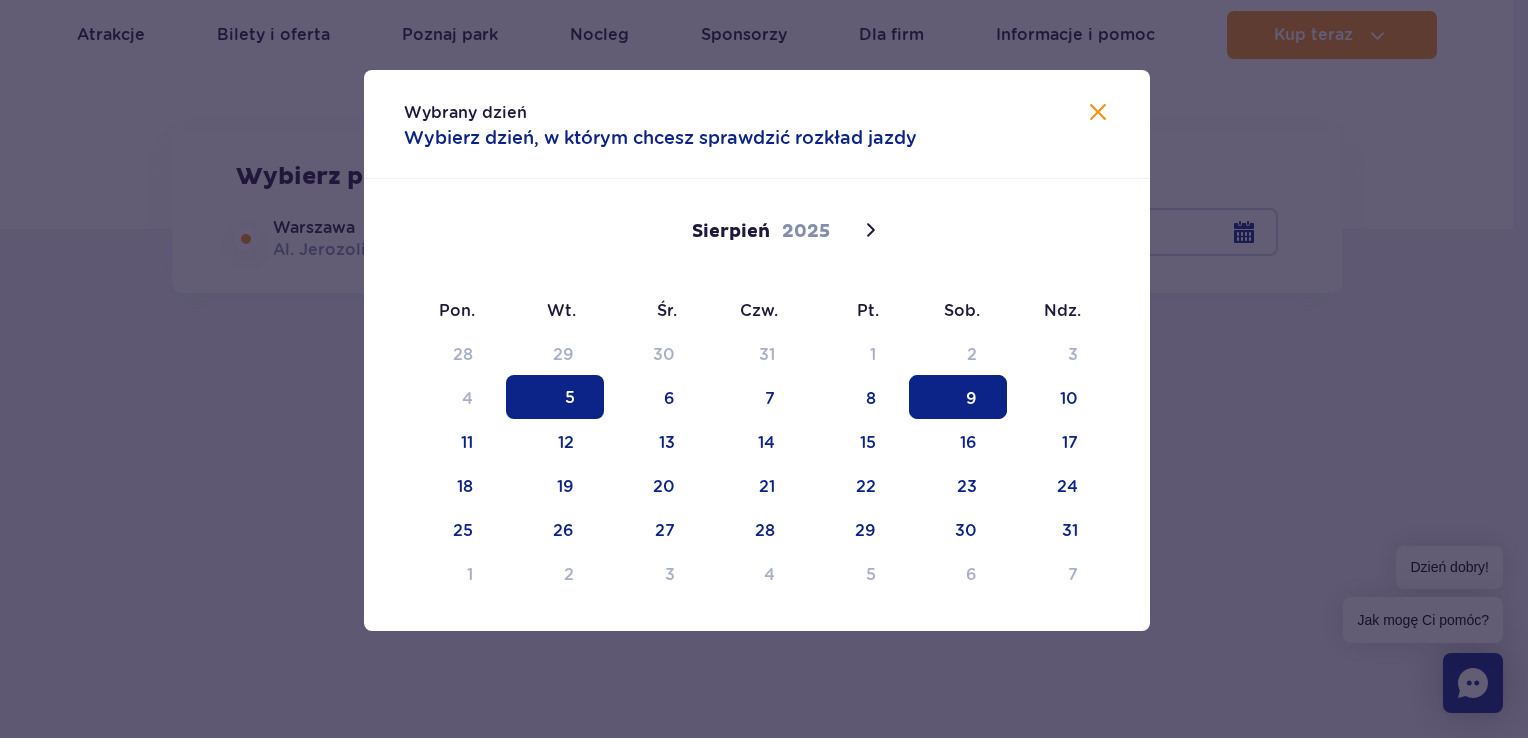 click on "9" at bounding box center (958, 397) 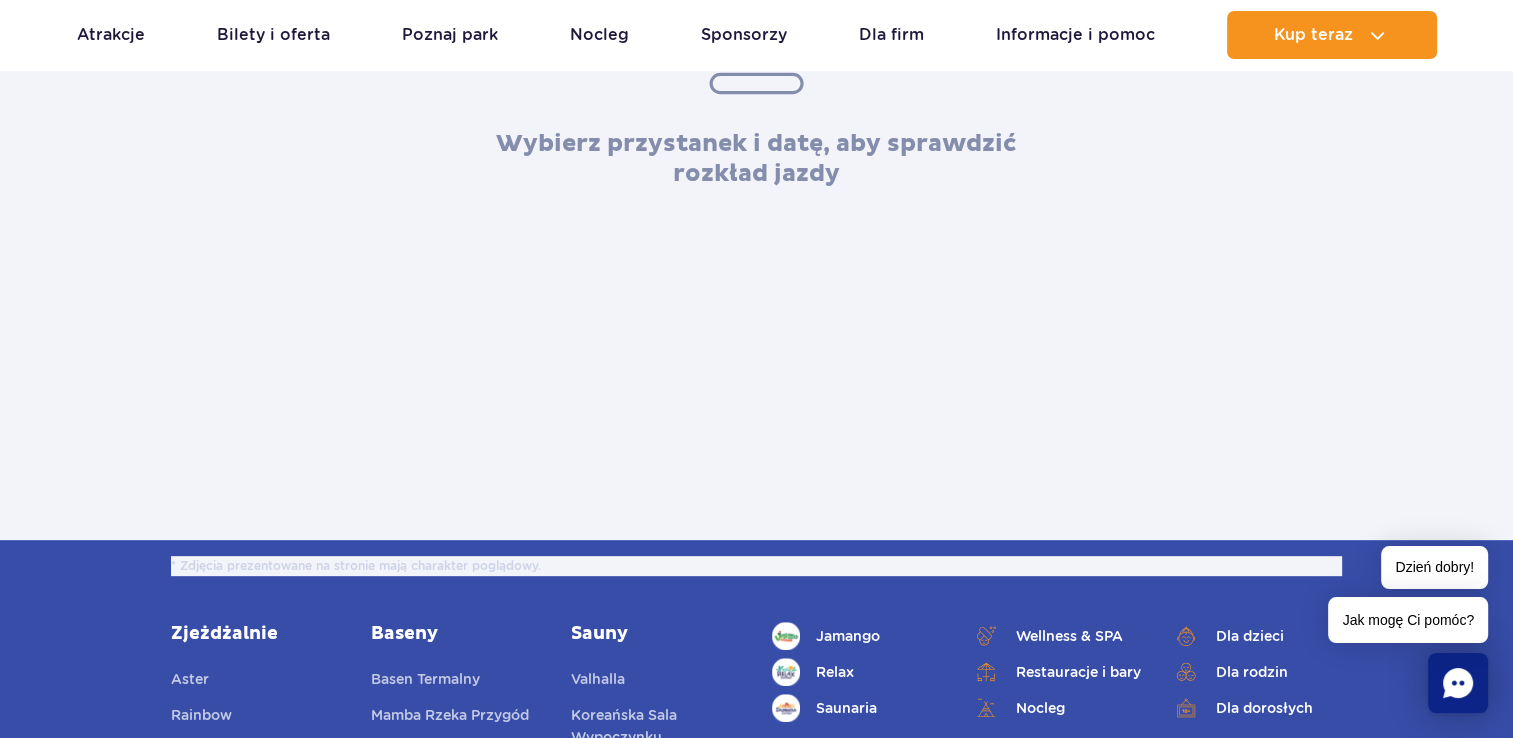 scroll, scrollTop: 500, scrollLeft: 0, axis: vertical 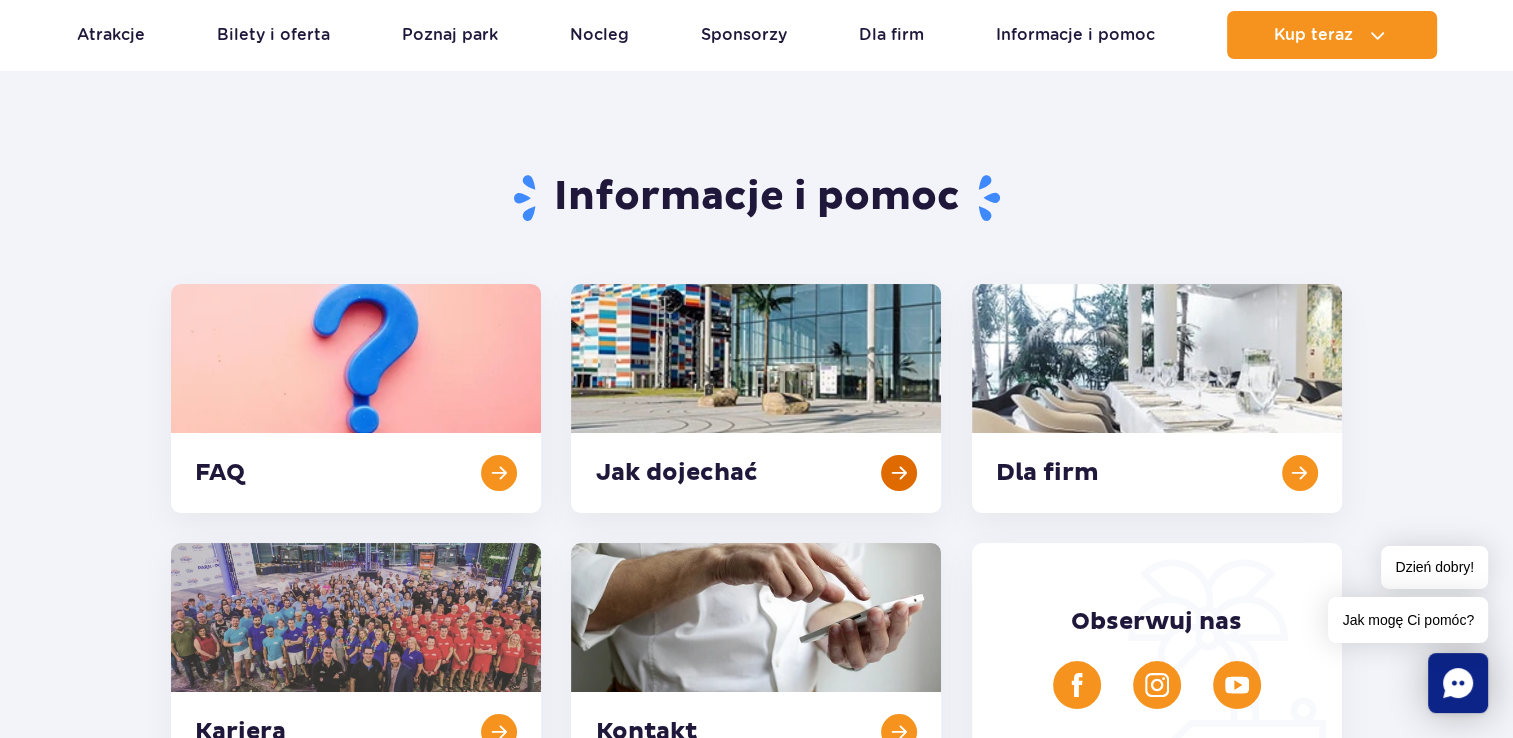 click at bounding box center [756, 398] 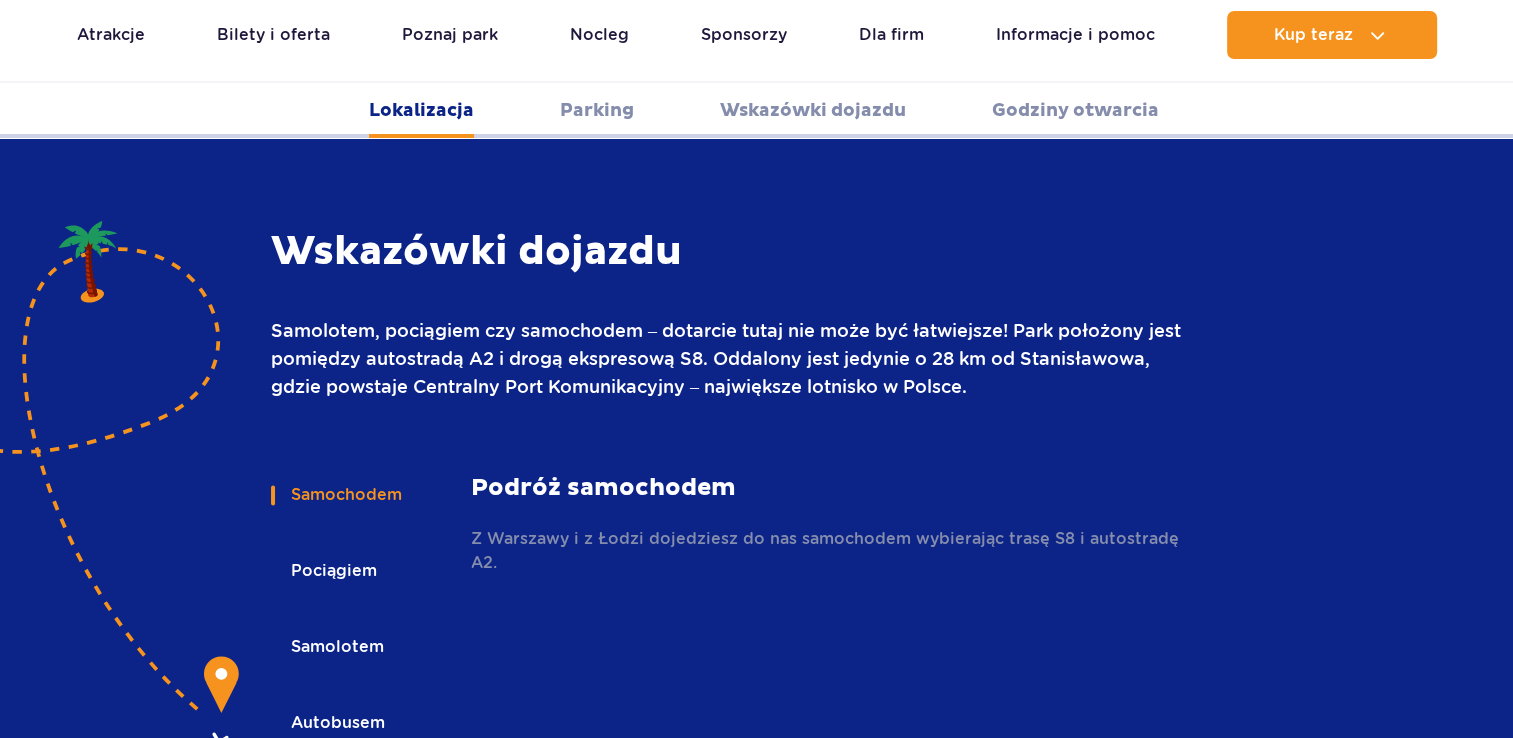 scroll, scrollTop: 0, scrollLeft: 0, axis: both 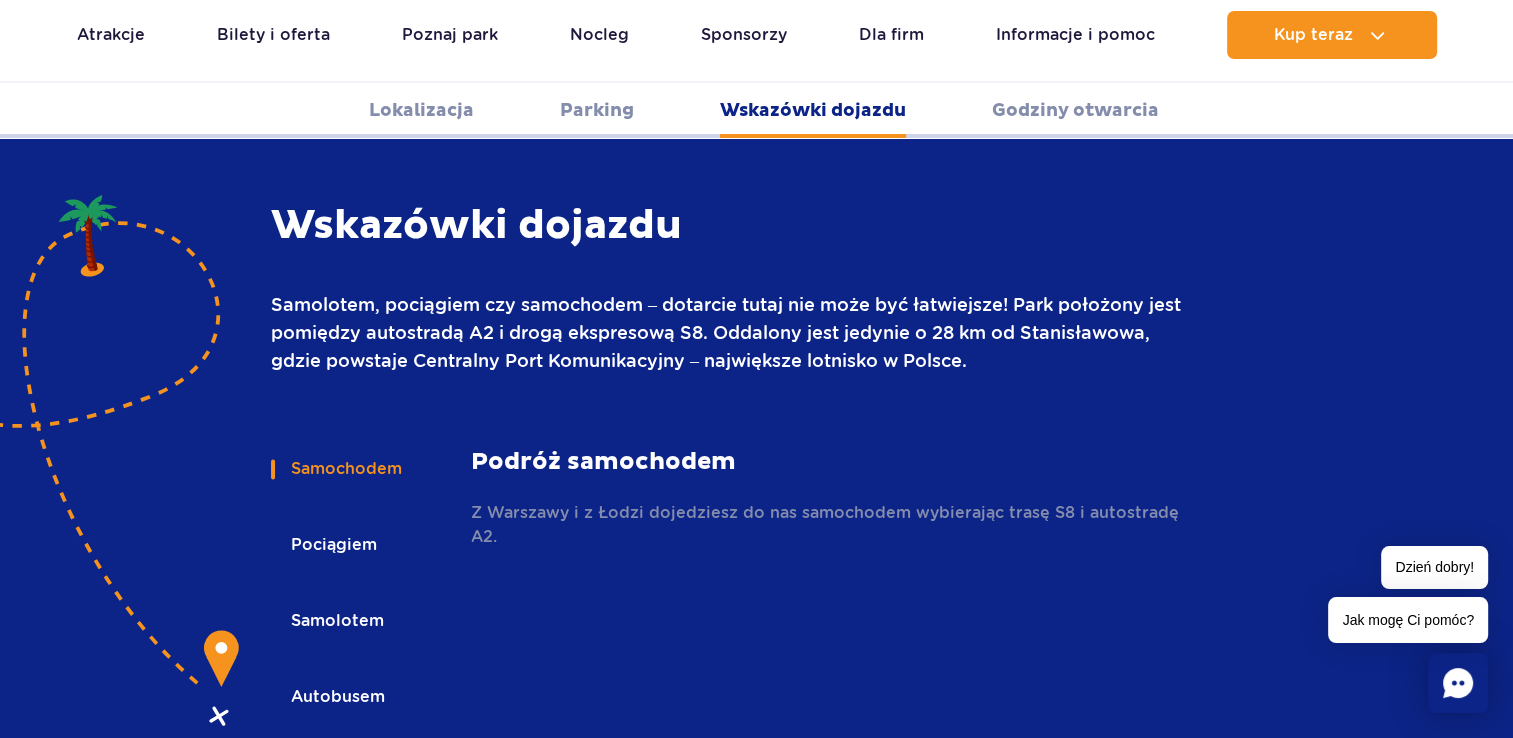 click on "Pociągiem" at bounding box center [332, 545] 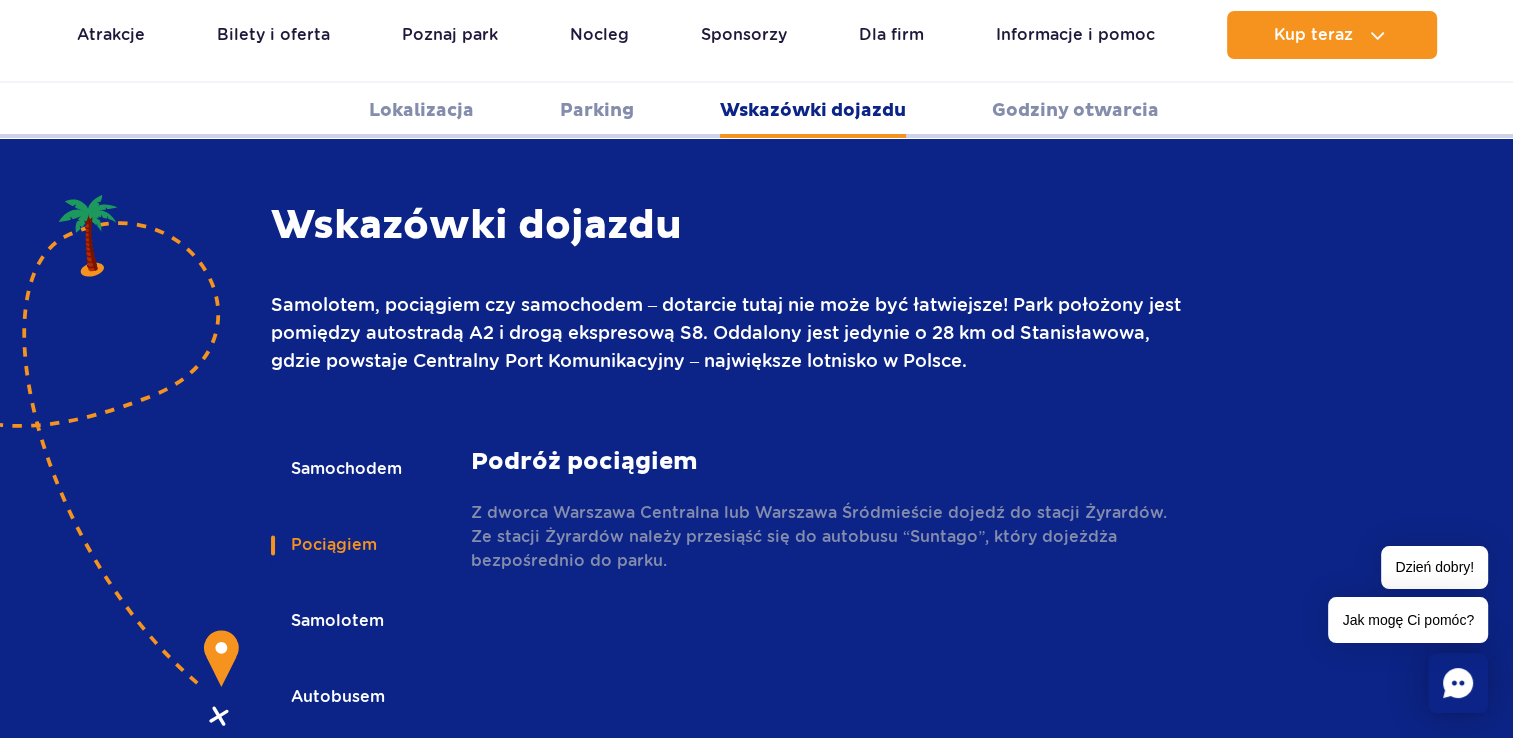 click on "Samolotem" at bounding box center (336, 621) 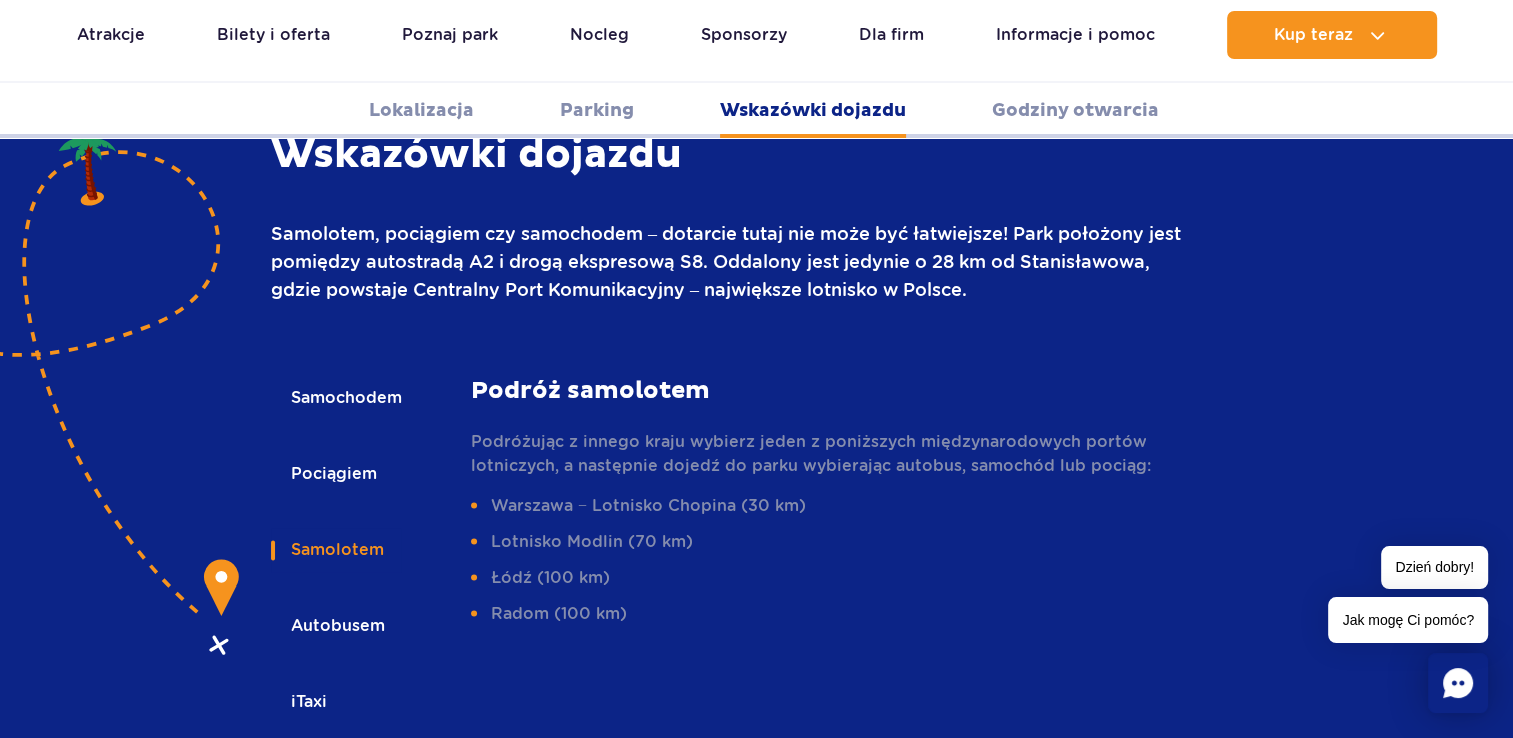 scroll, scrollTop: 2860, scrollLeft: 0, axis: vertical 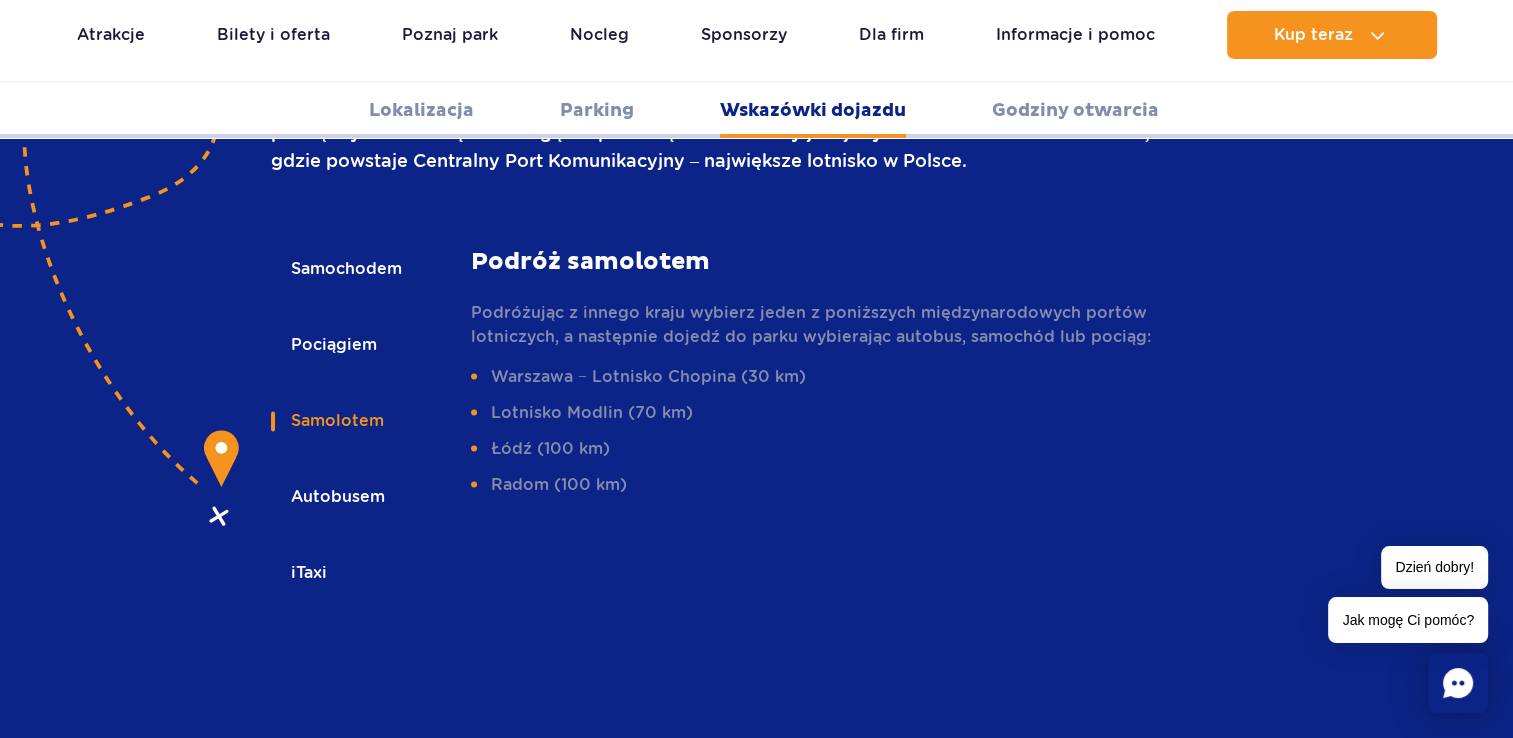 click on "Autobusem" at bounding box center (336, 497) 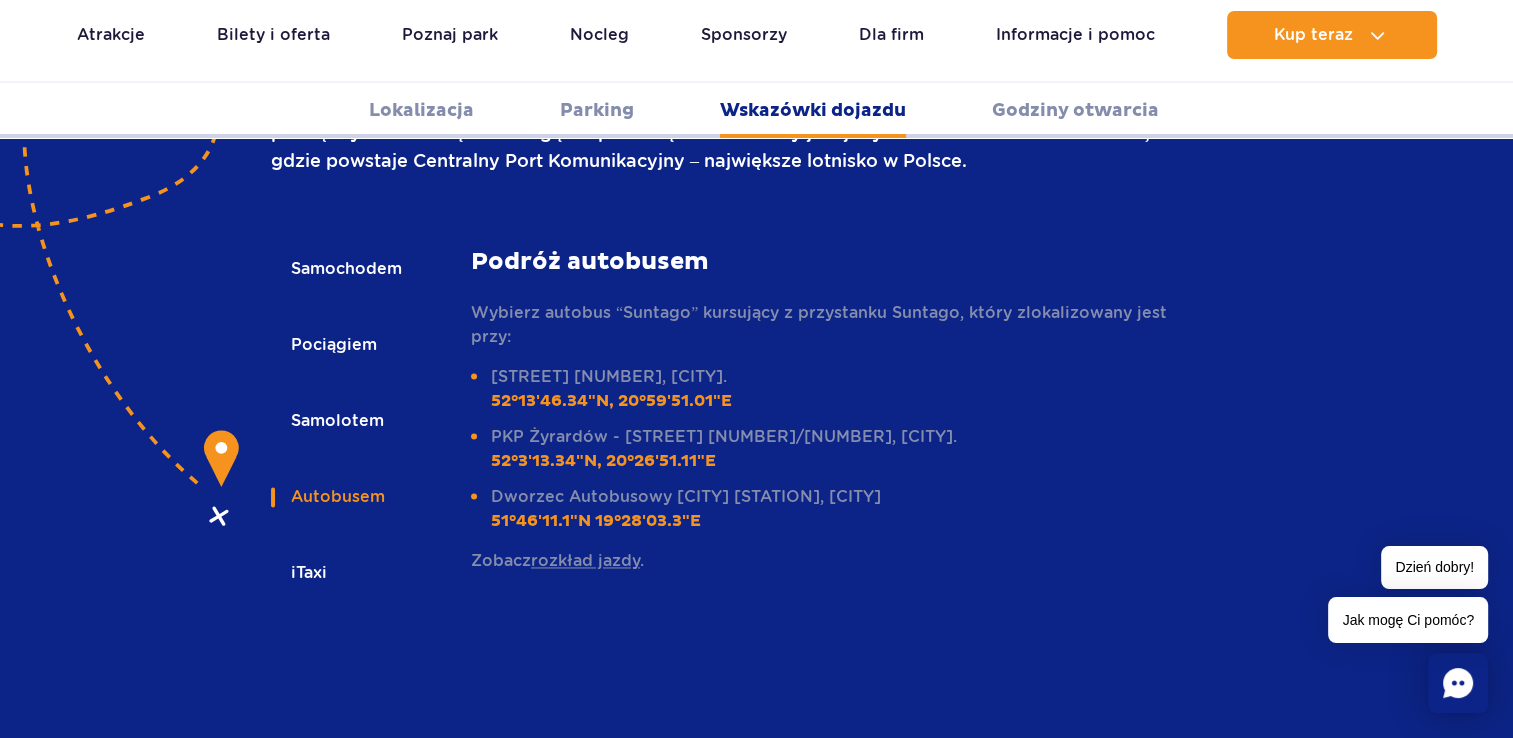 type 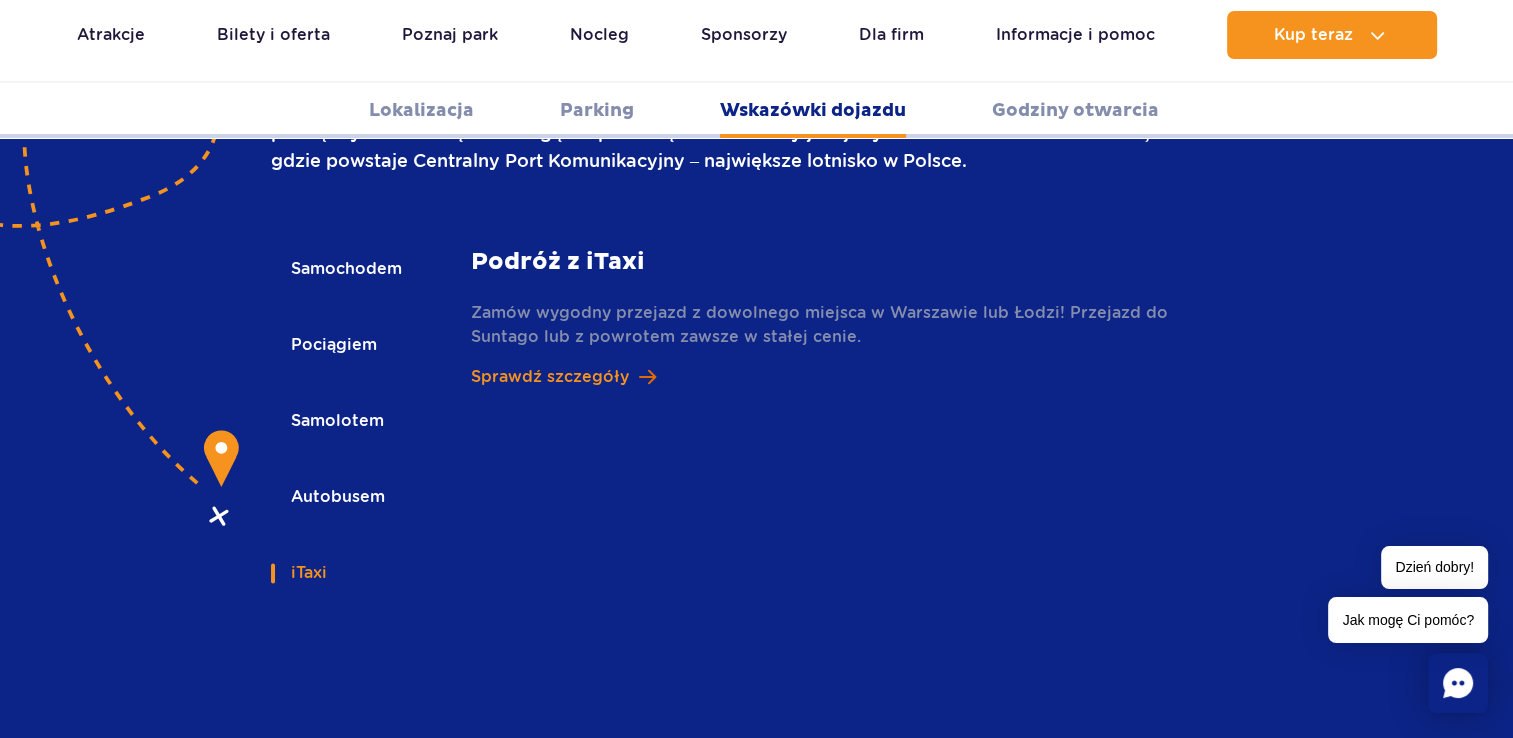 click on "Sprawdź szczegóły" at bounding box center [550, 377] 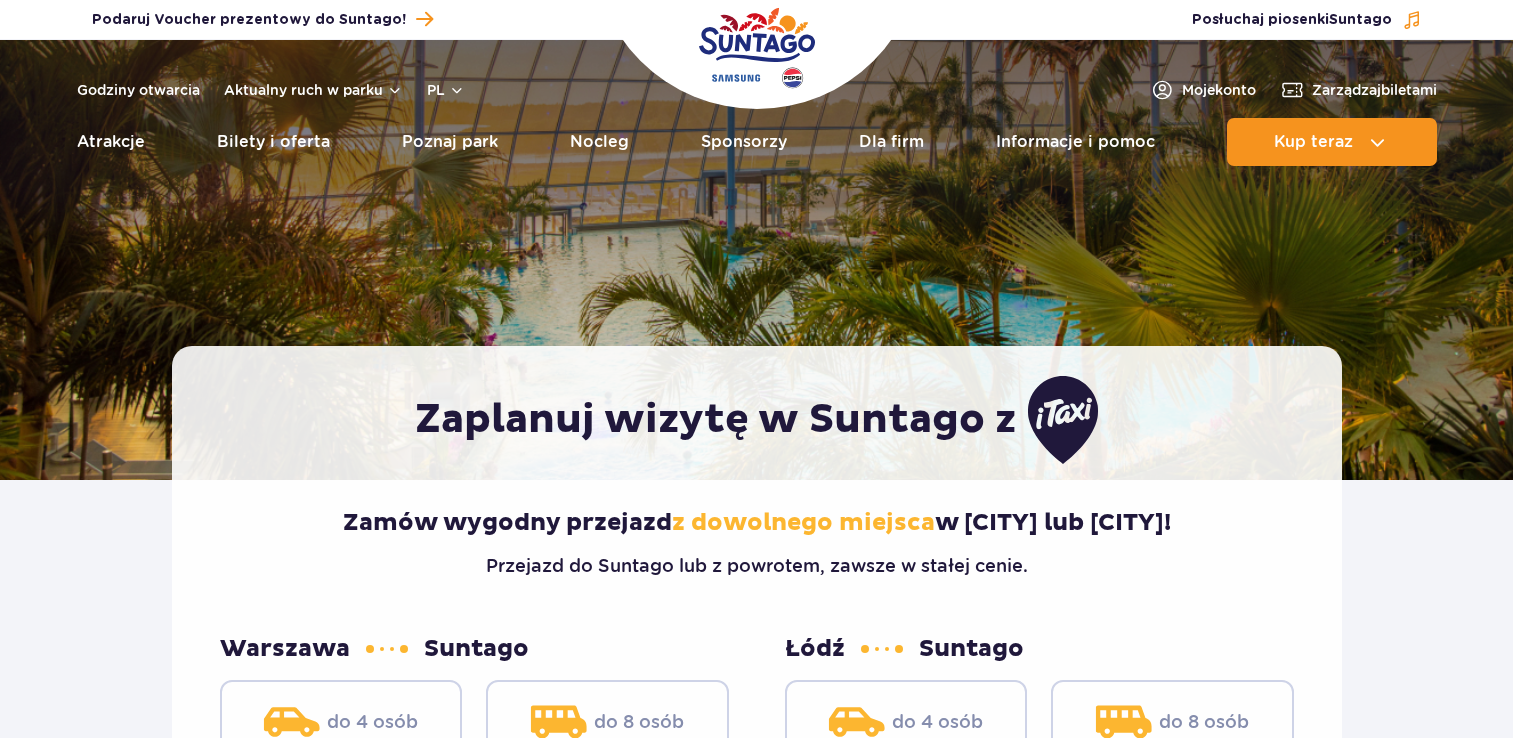scroll, scrollTop: 0, scrollLeft: 0, axis: both 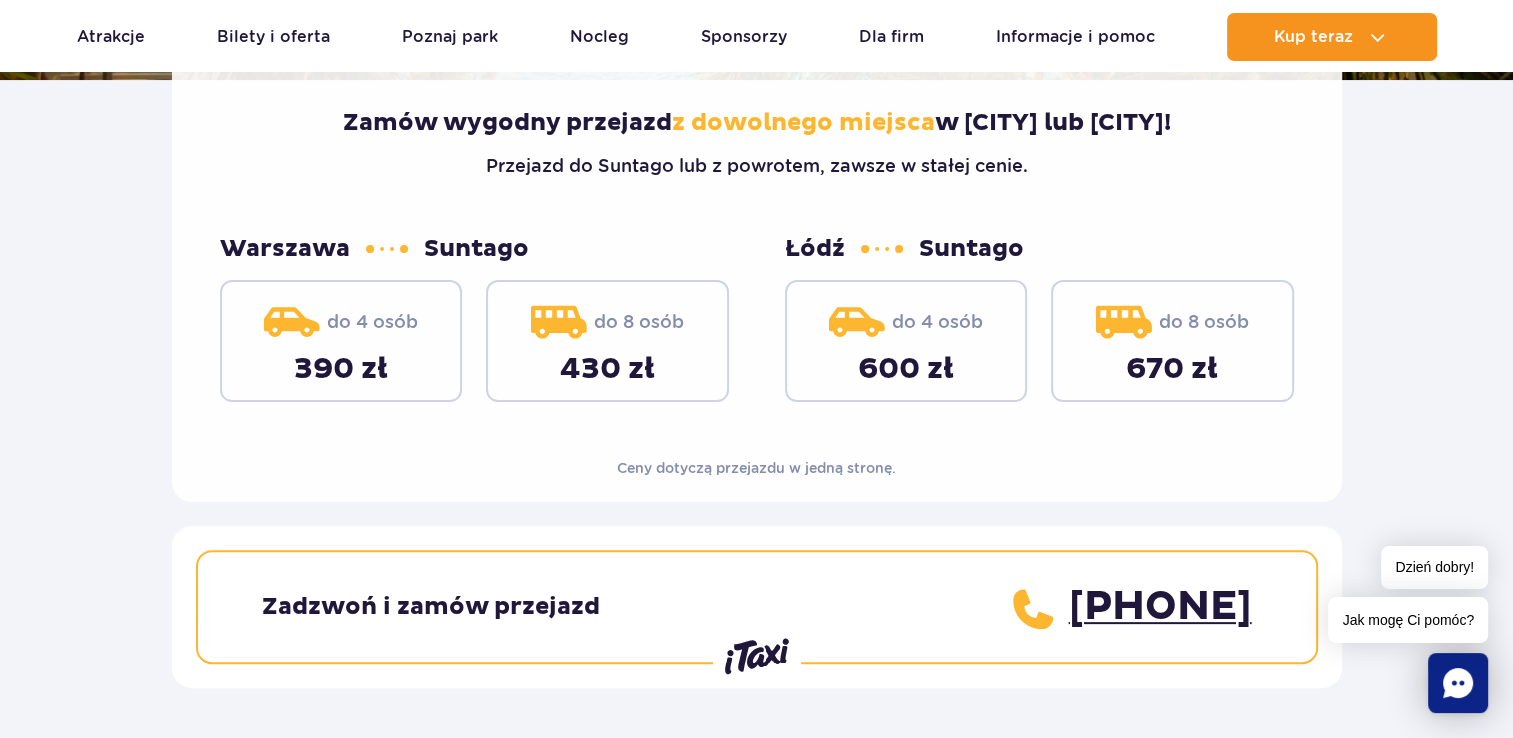 click on "390 zł" at bounding box center [341, 369] 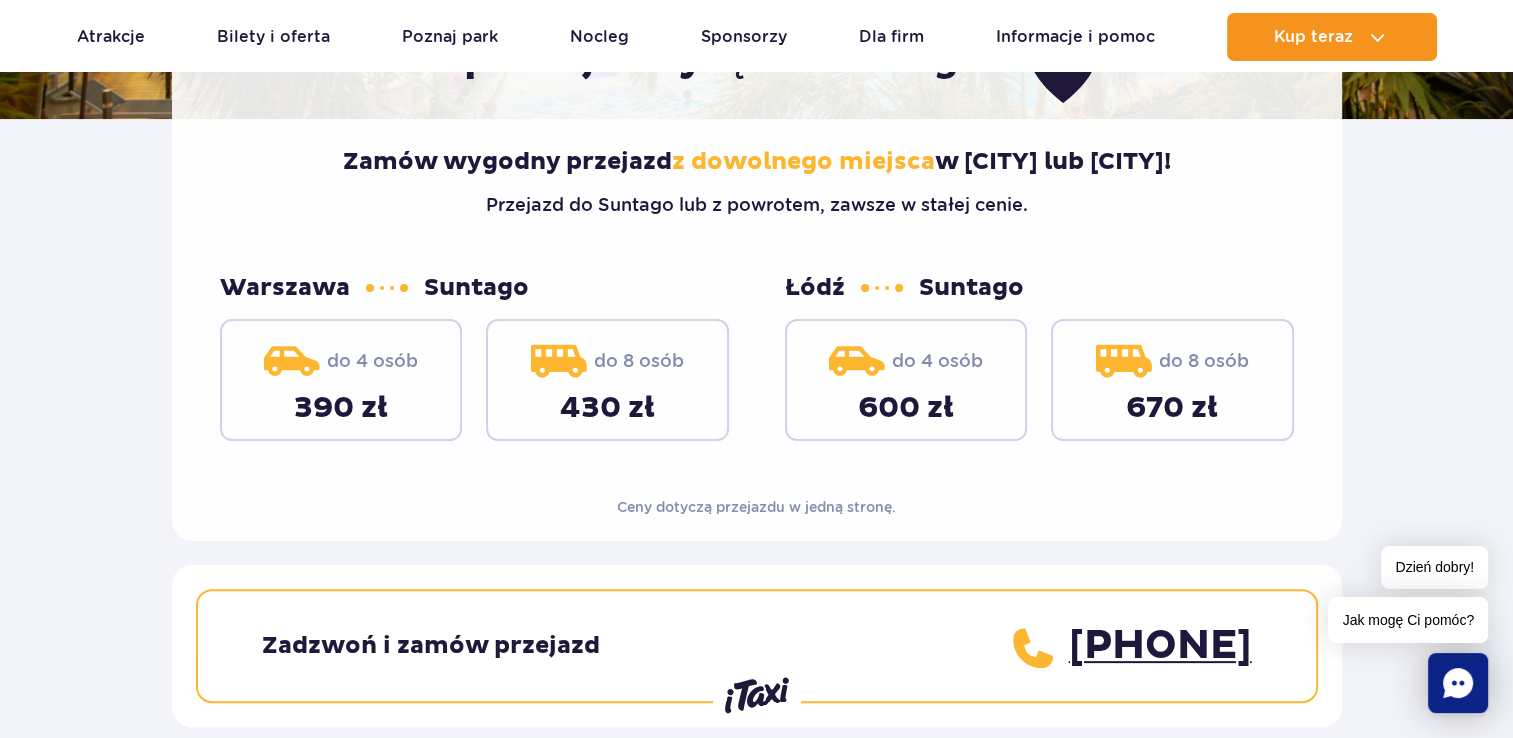 scroll, scrollTop: 300, scrollLeft: 0, axis: vertical 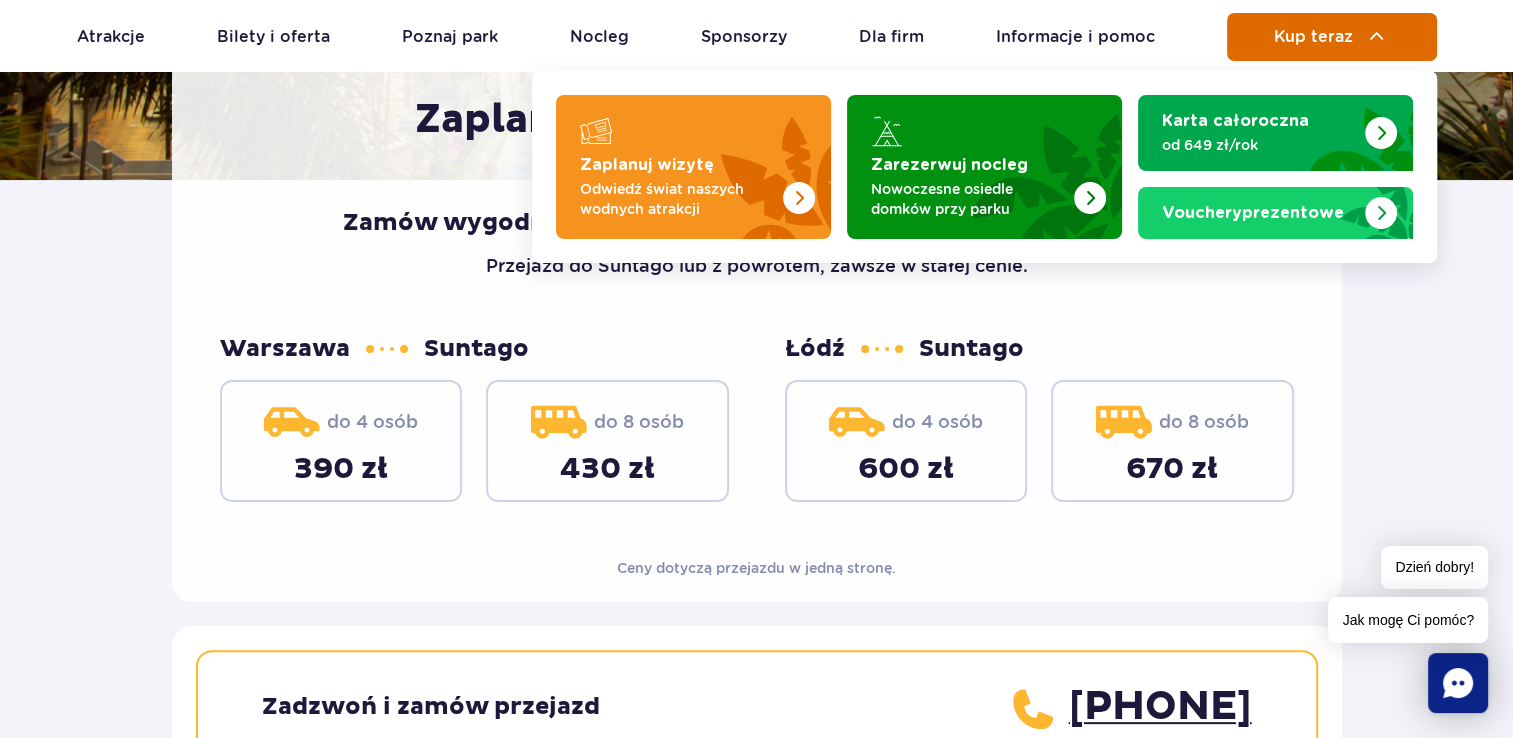 click on "Kup teraz" at bounding box center (1313, 37) 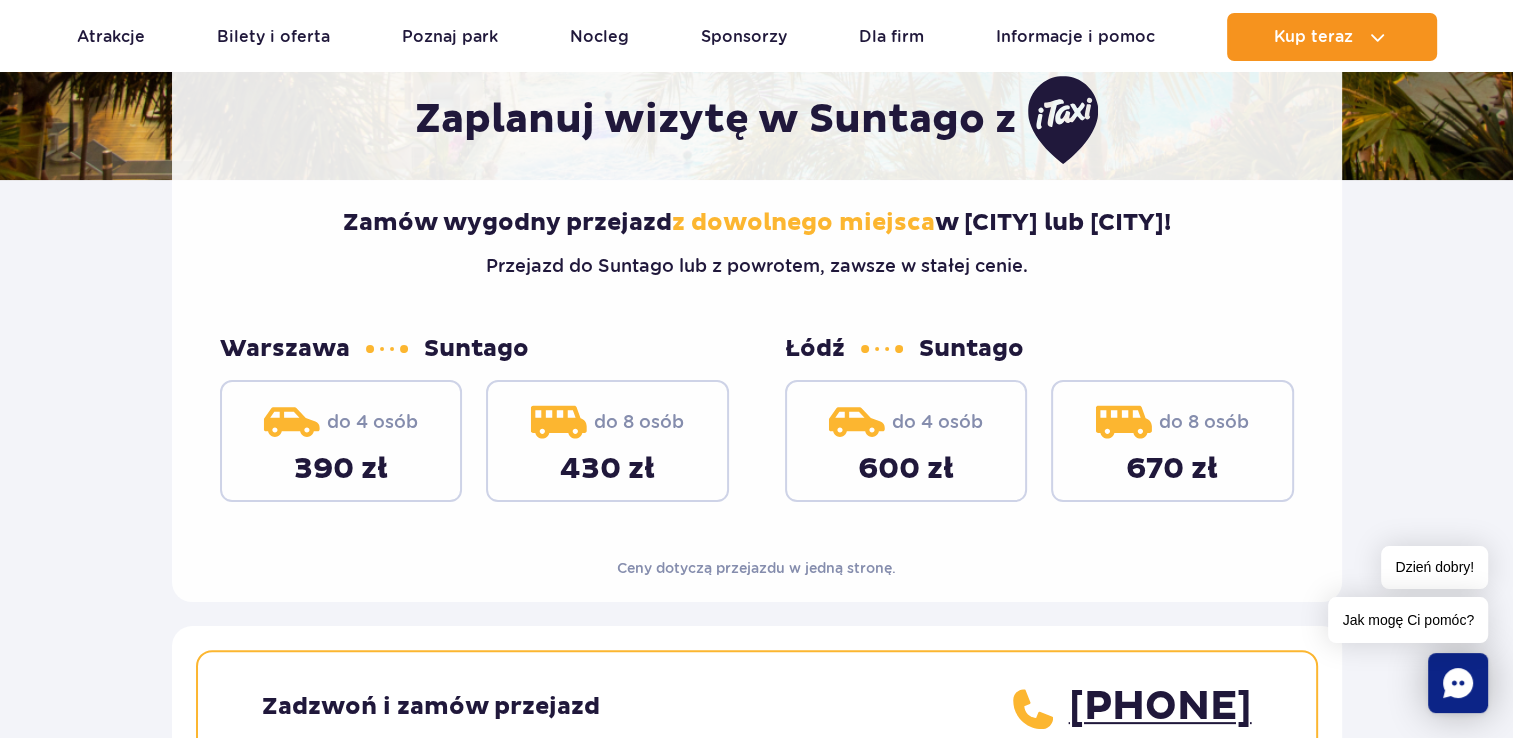 click on "do 4 osób" at bounding box center (340, 422) 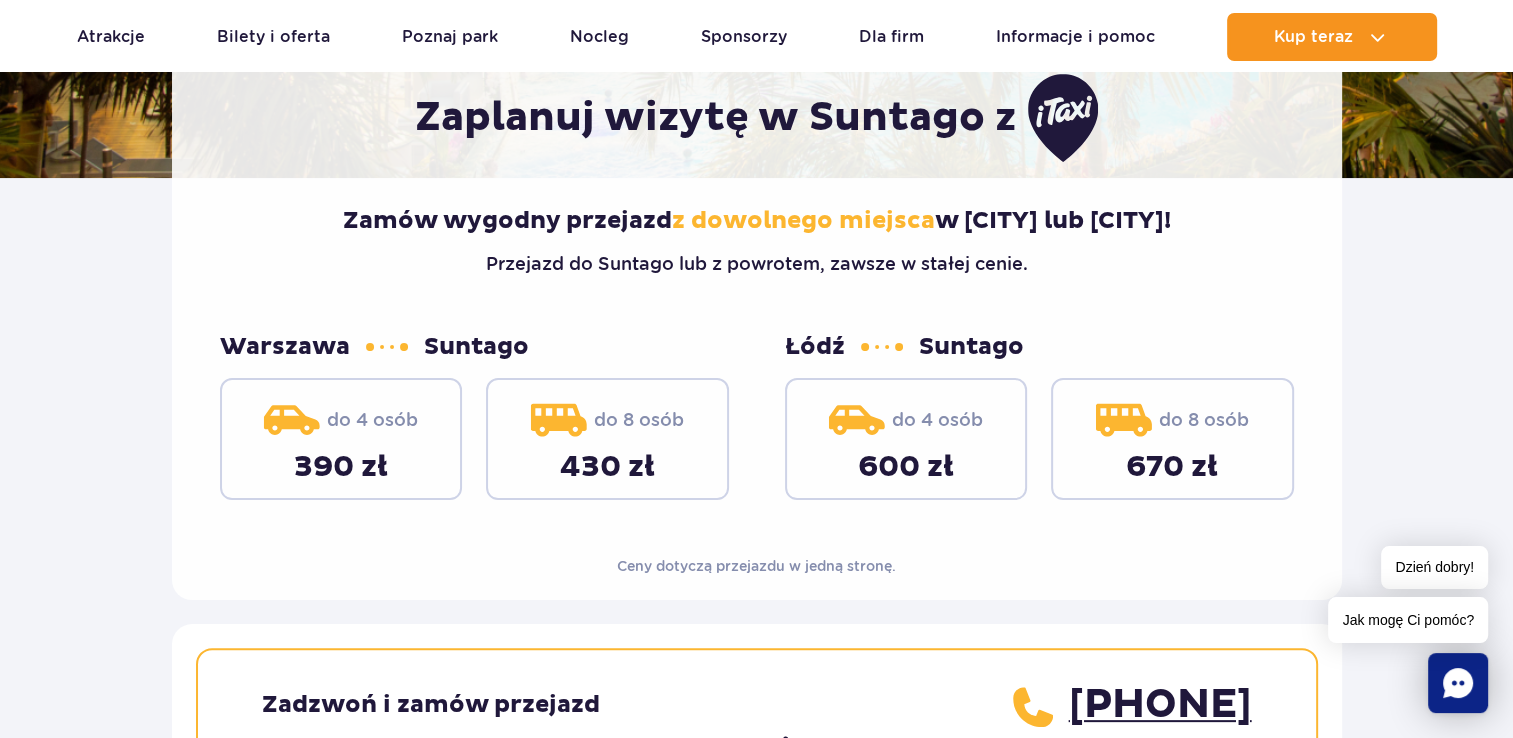 scroll, scrollTop: 300, scrollLeft: 0, axis: vertical 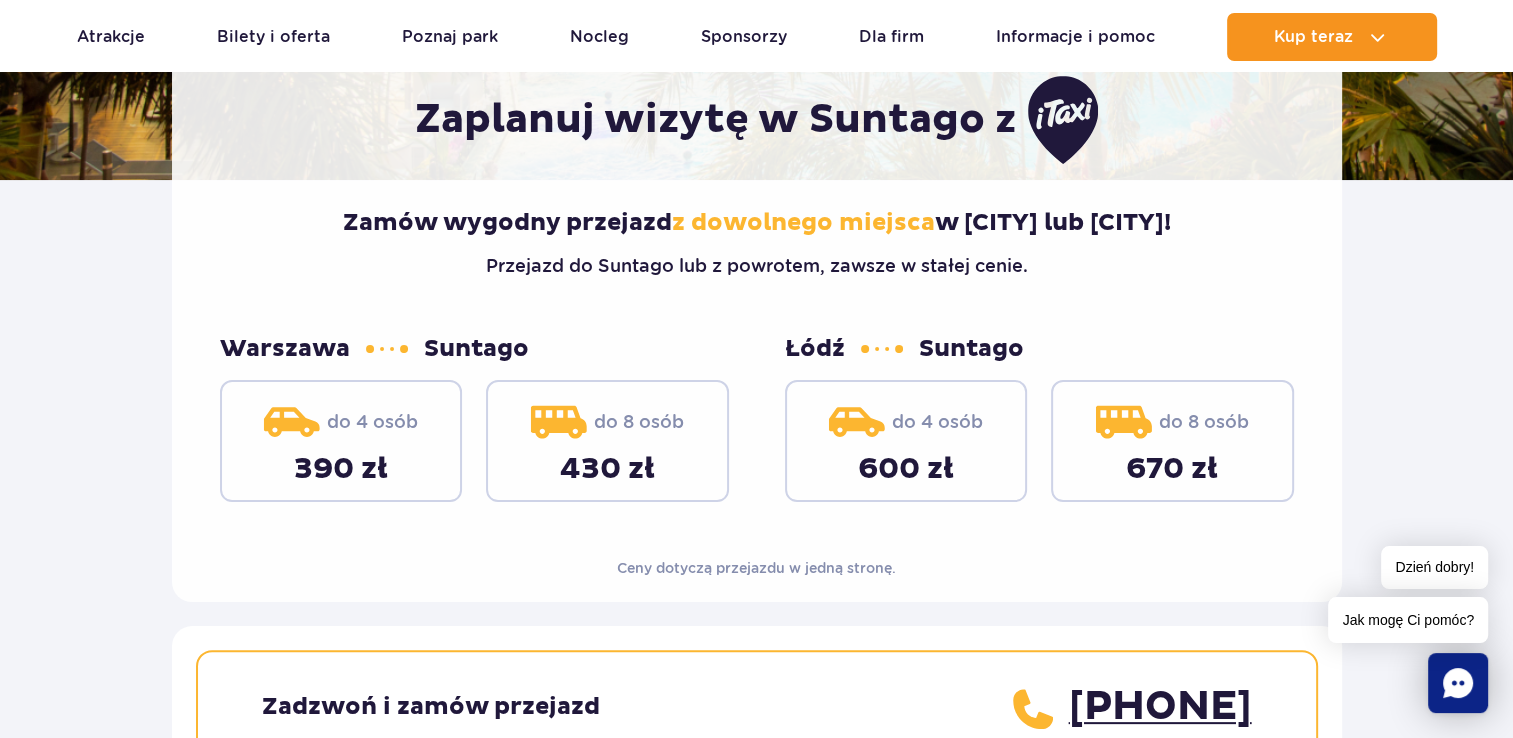 click on "Ceny dotyczą przejazdu w jedną stronę." at bounding box center (756, 568) 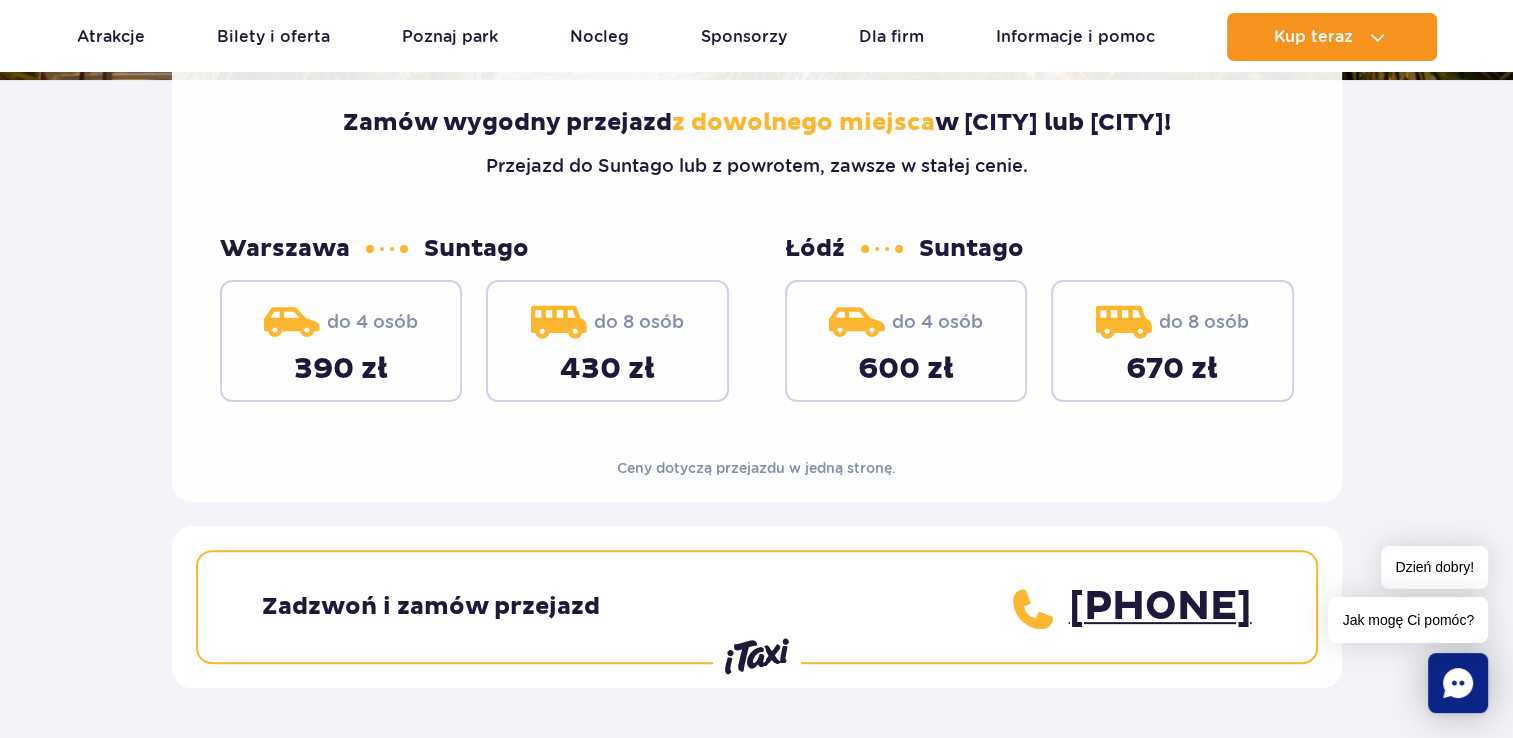scroll, scrollTop: 400, scrollLeft: 0, axis: vertical 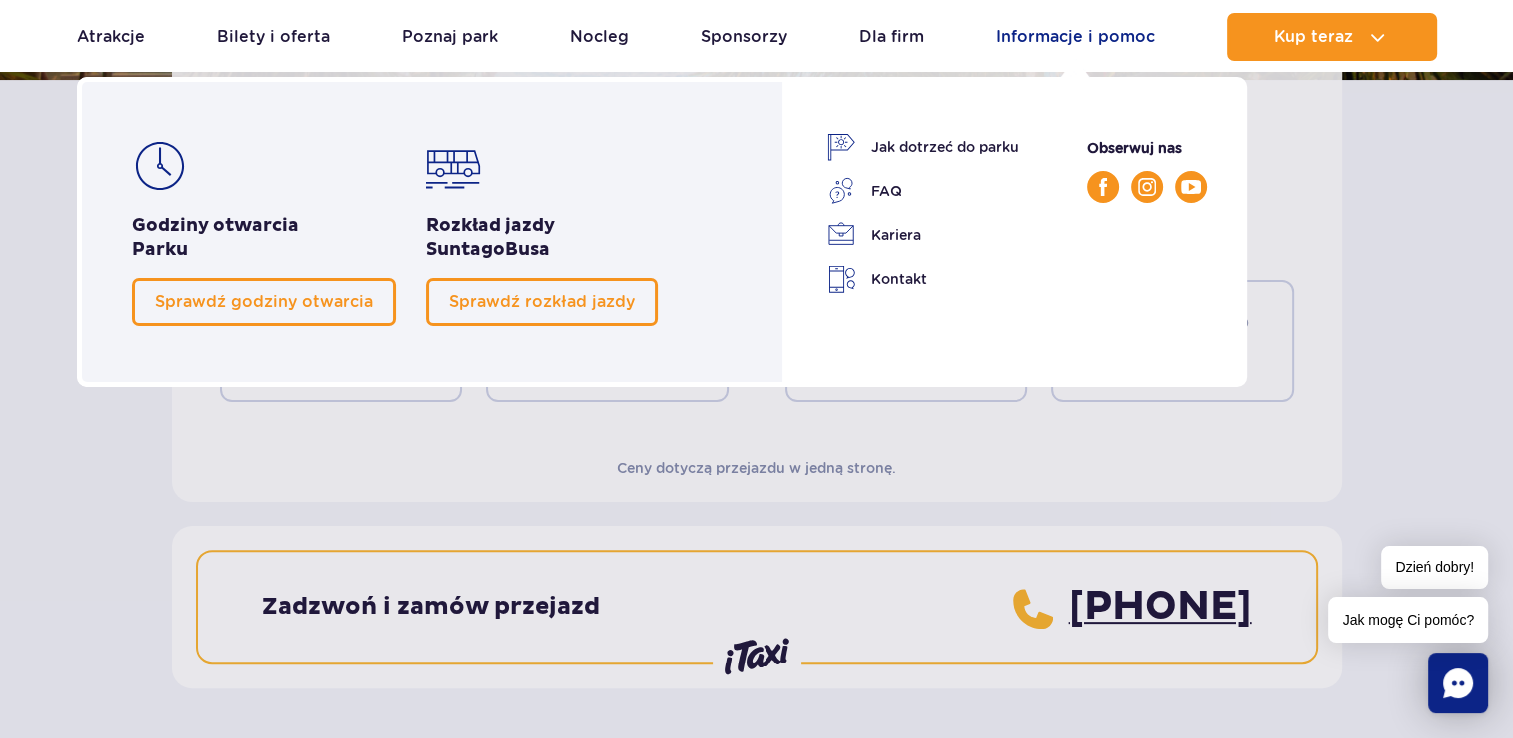 click on "Informacje i pomoc" at bounding box center [1075, 37] 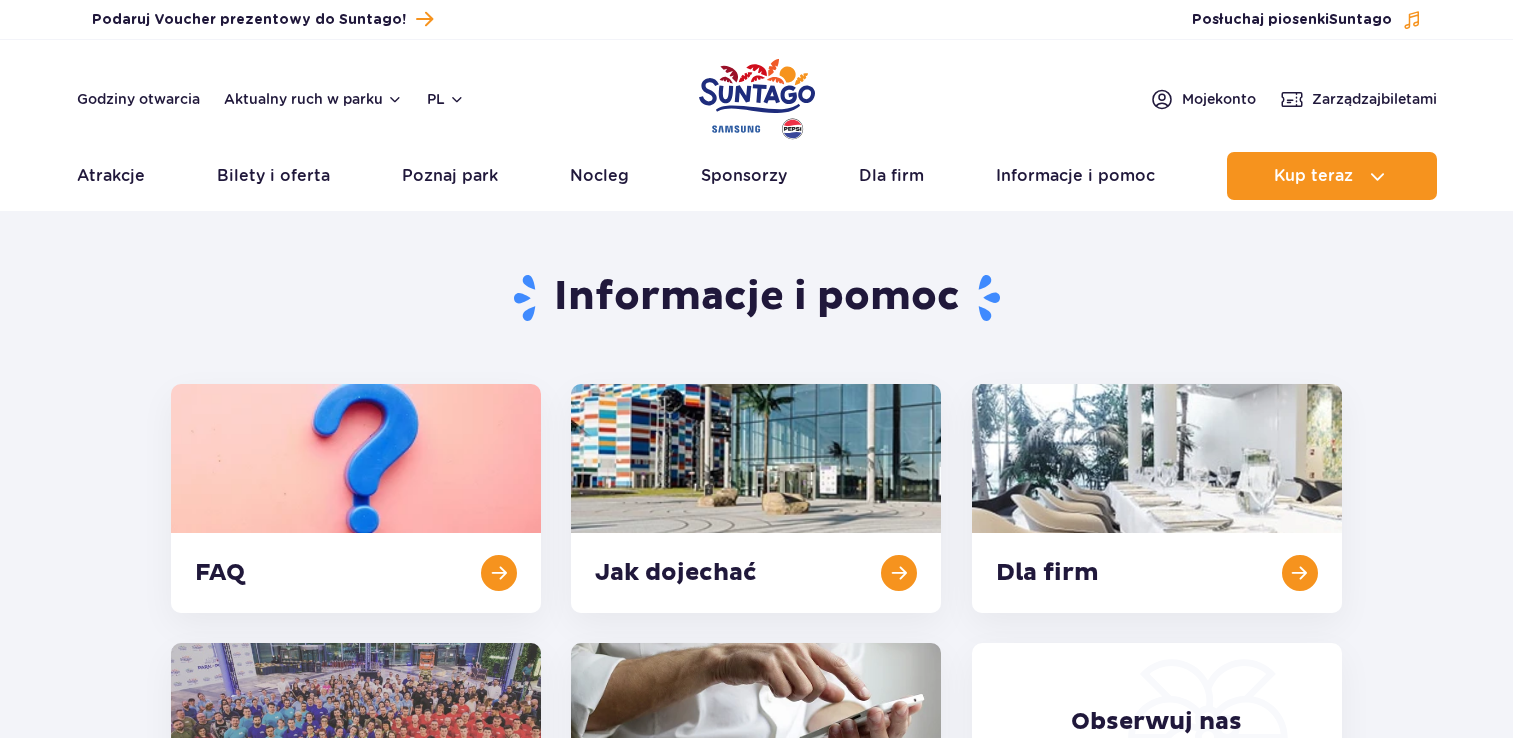 click at bounding box center [756, 498] 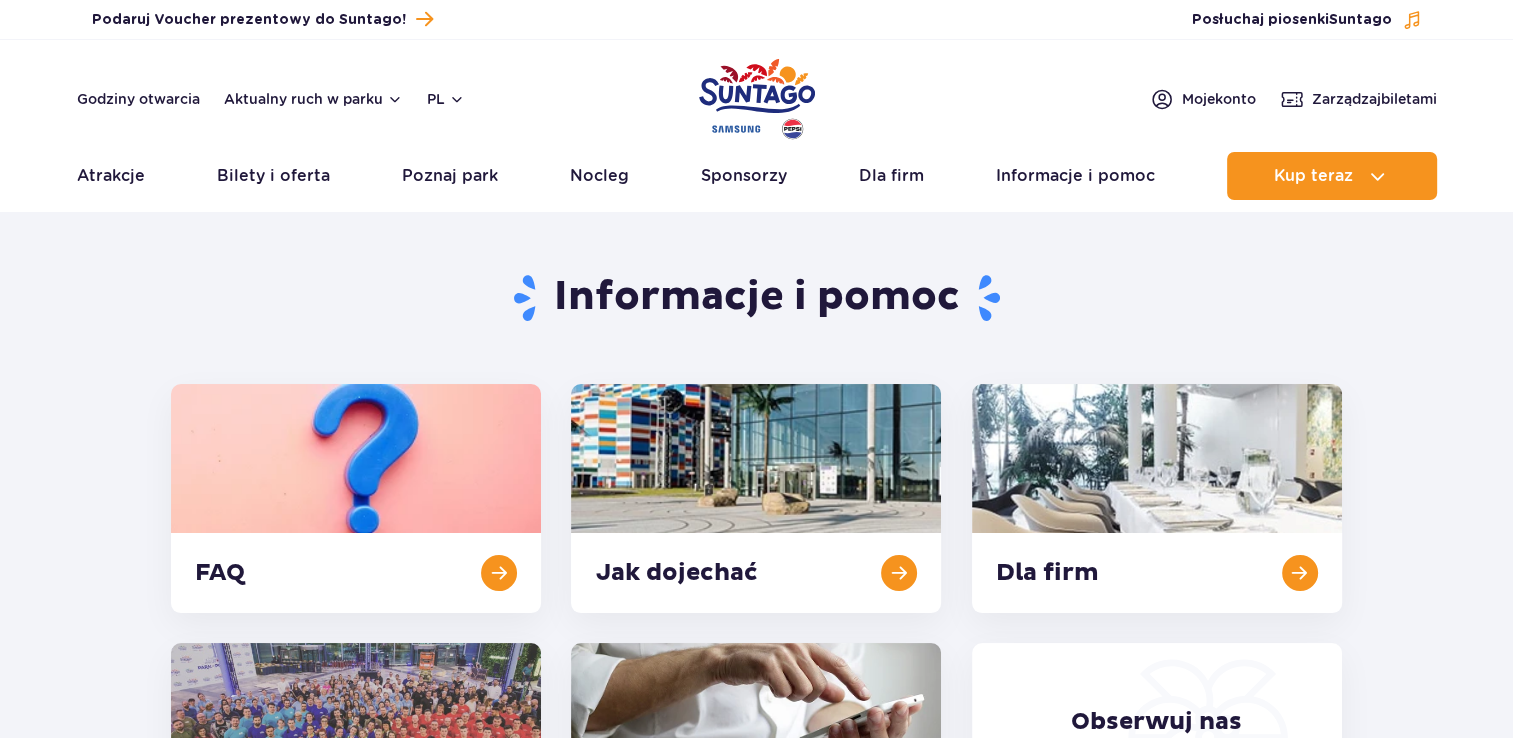 scroll, scrollTop: 0, scrollLeft: 0, axis: both 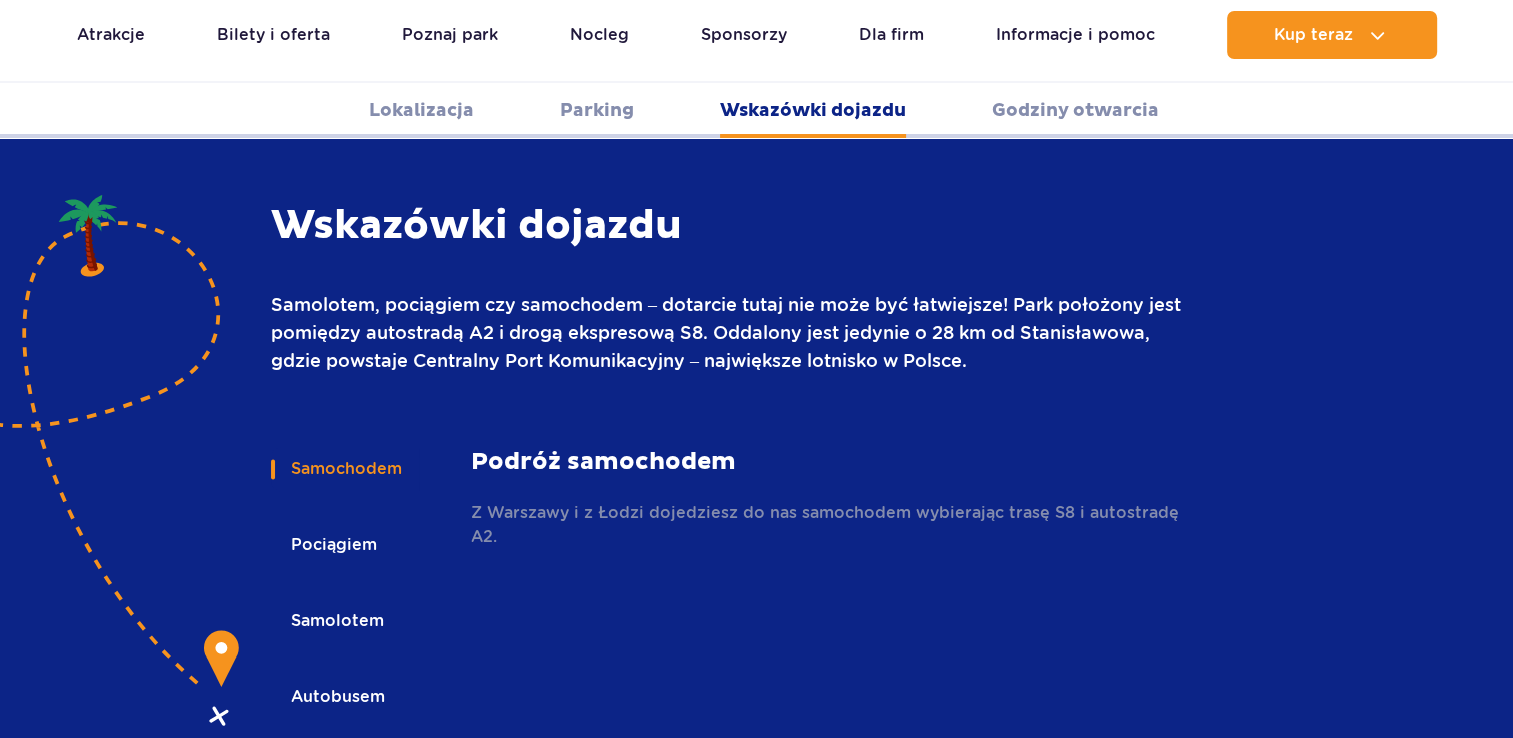 click on "Pociągiem" at bounding box center [332, 545] 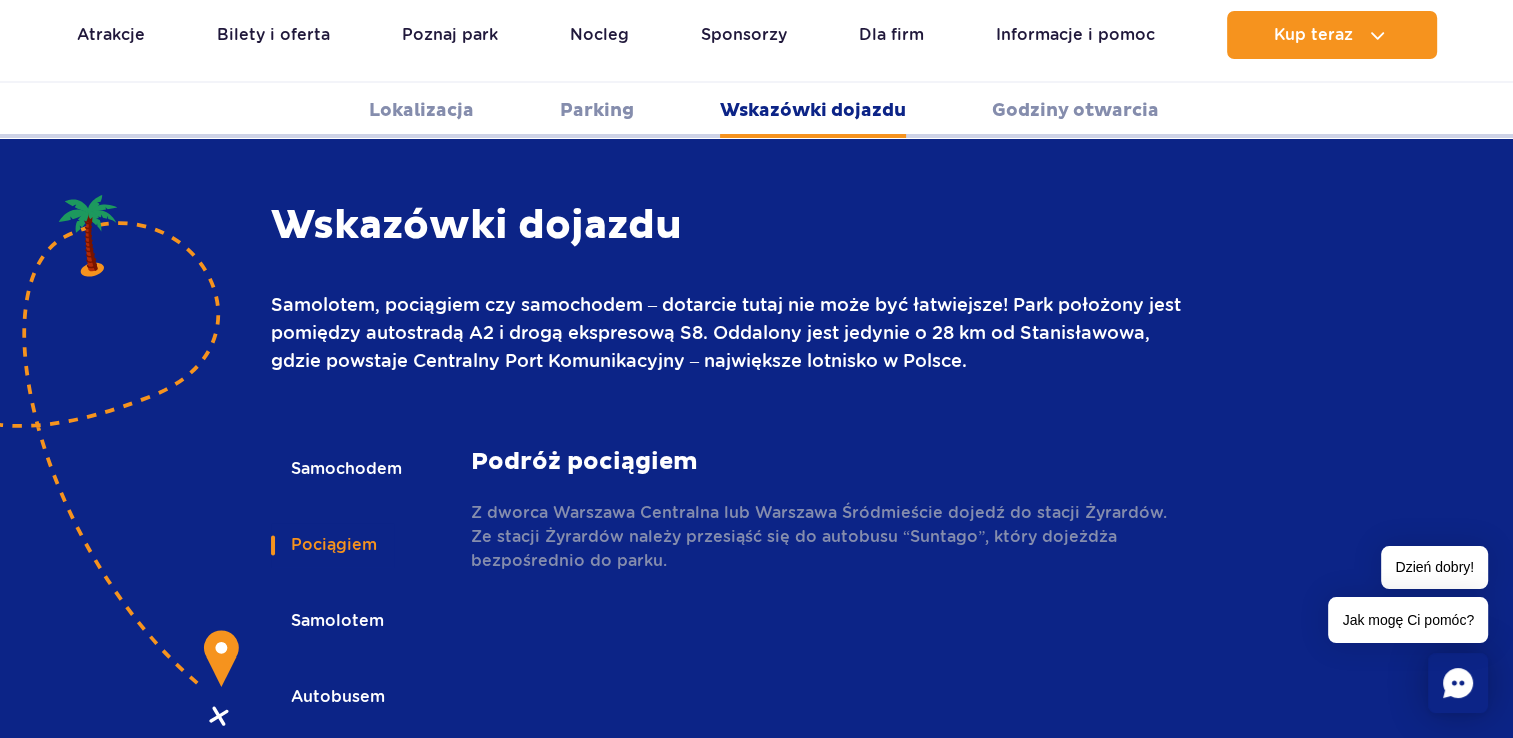 click on "Samolotem" at bounding box center [336, 621] 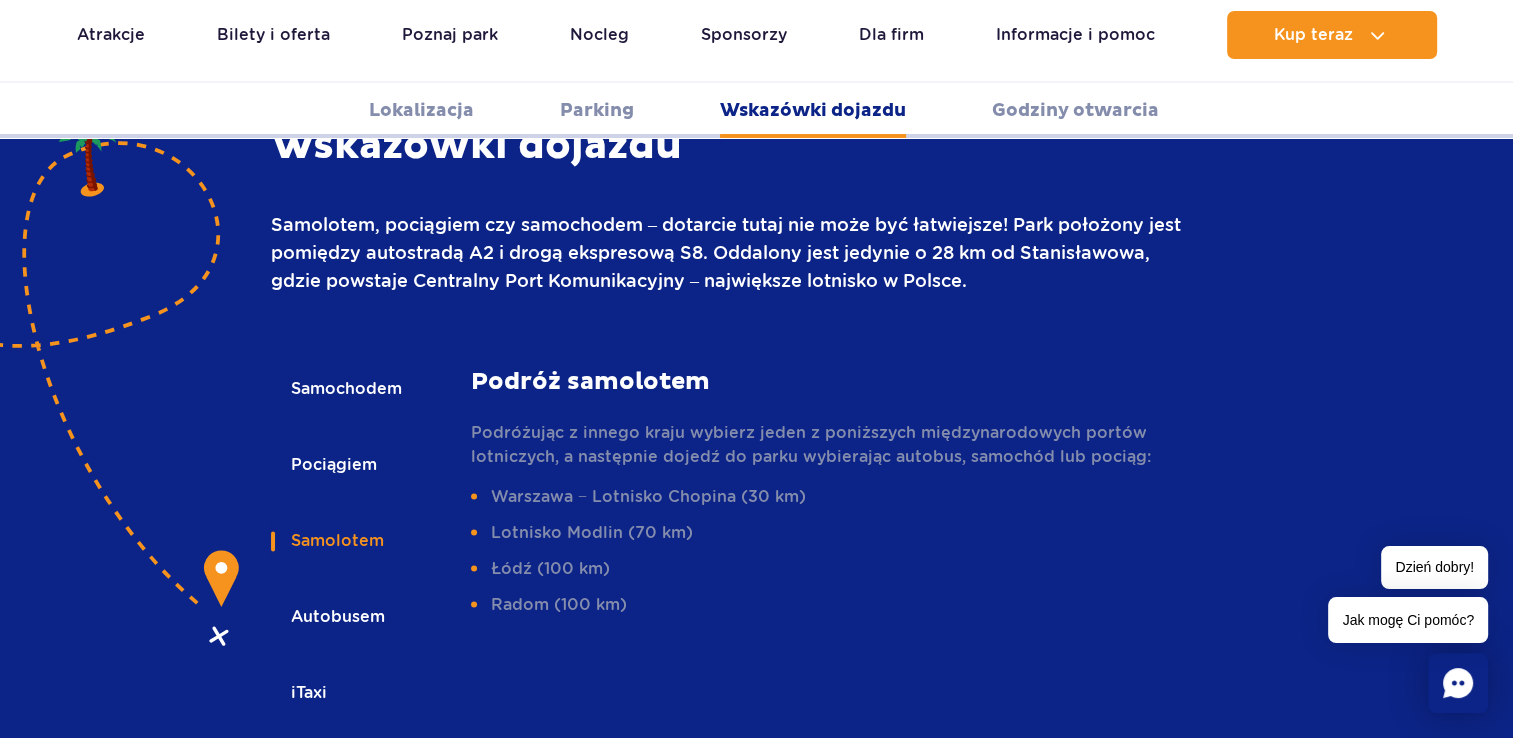 scroll, scrollTop: 2860, scrollLeft: 0, axis: vertical 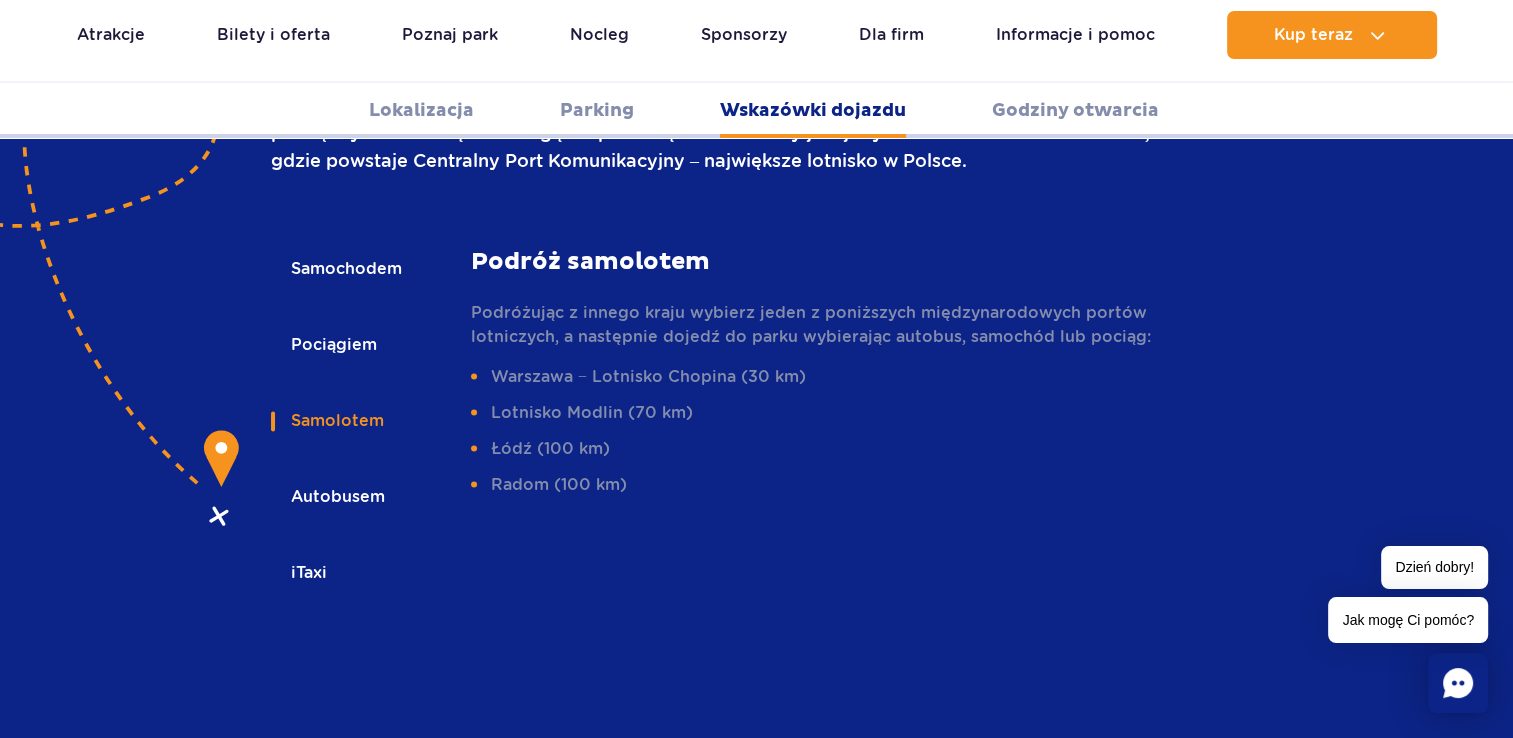 click on "Autobusem" at bounding box center [336, 497] 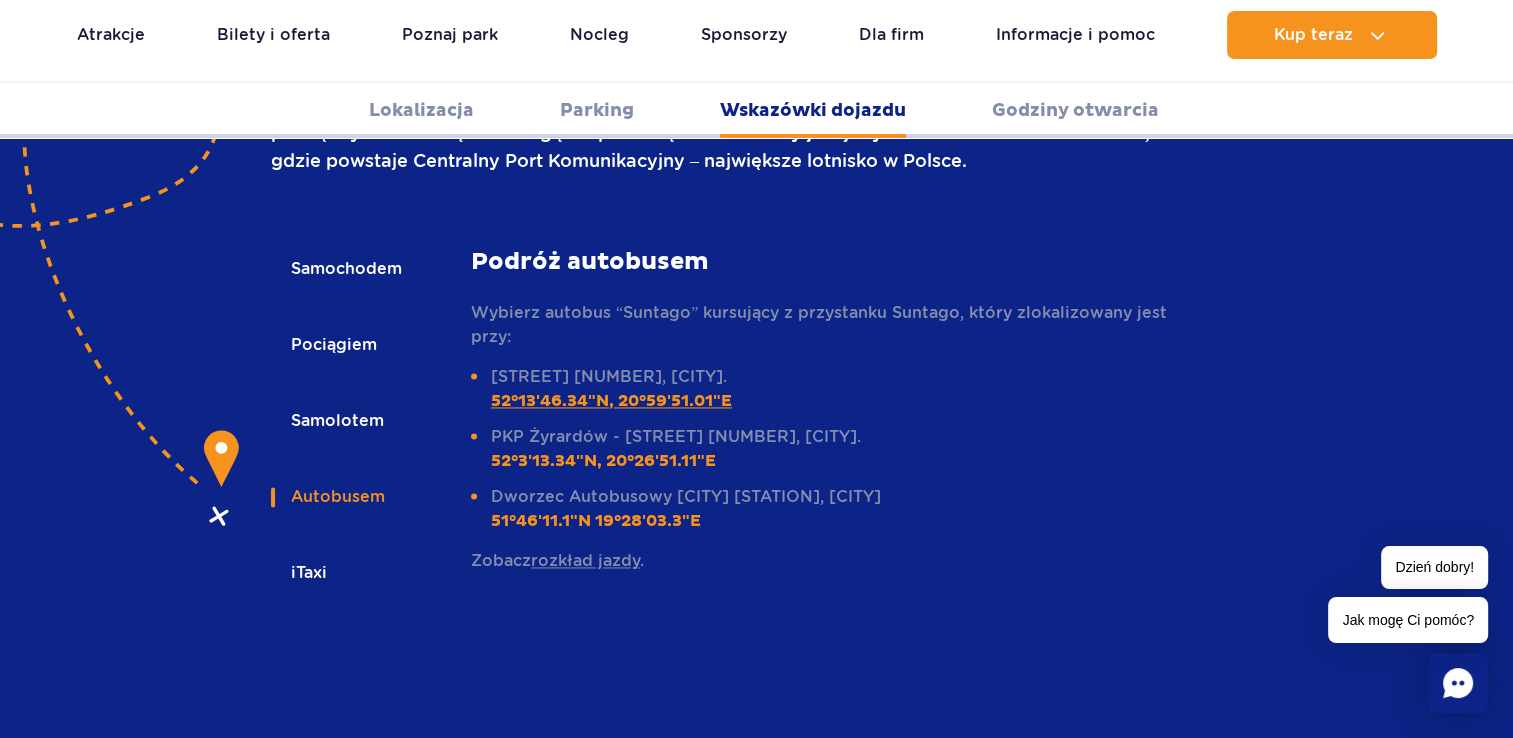 click on "52°13'46.34"N, 20°59'51.01"E" at bounding box center [611, 401] 